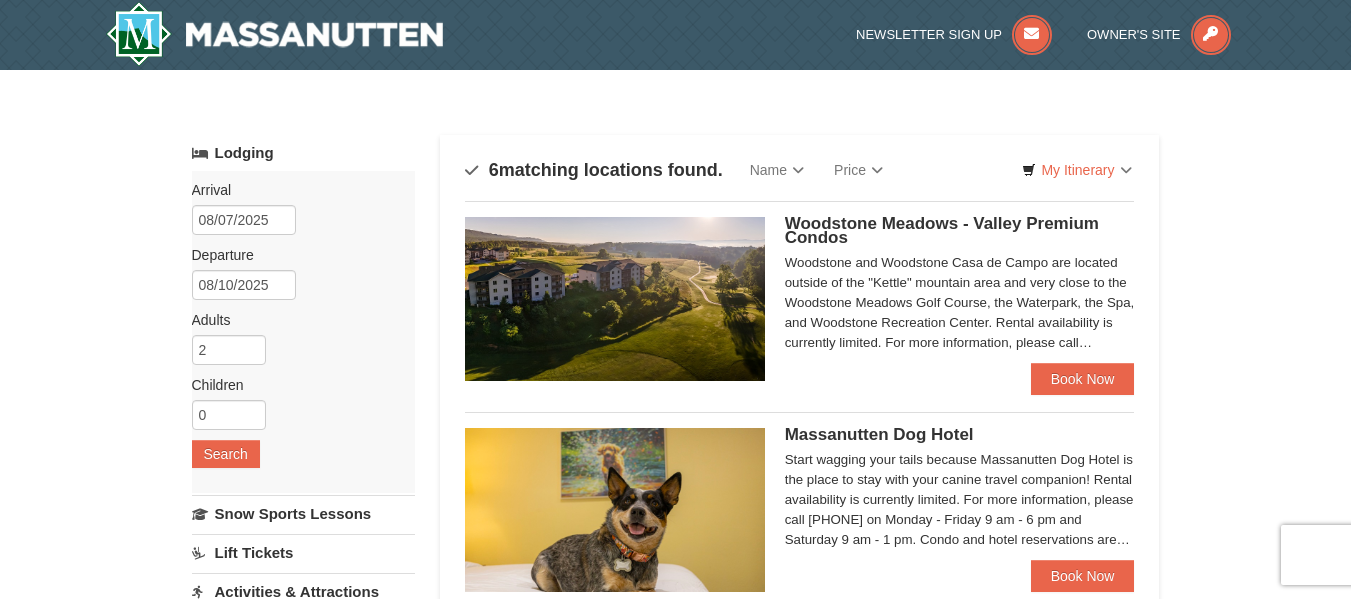 scroll, scrollTop: 0, scrollLeft: 0, axis: both 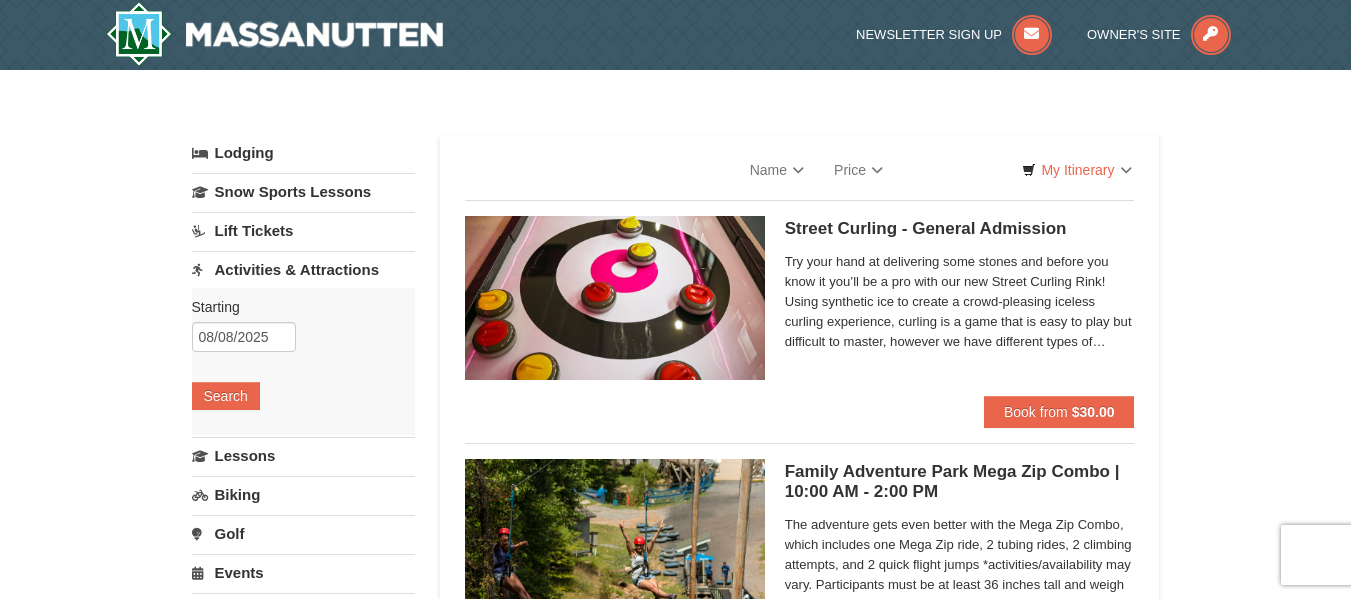 select on "8" 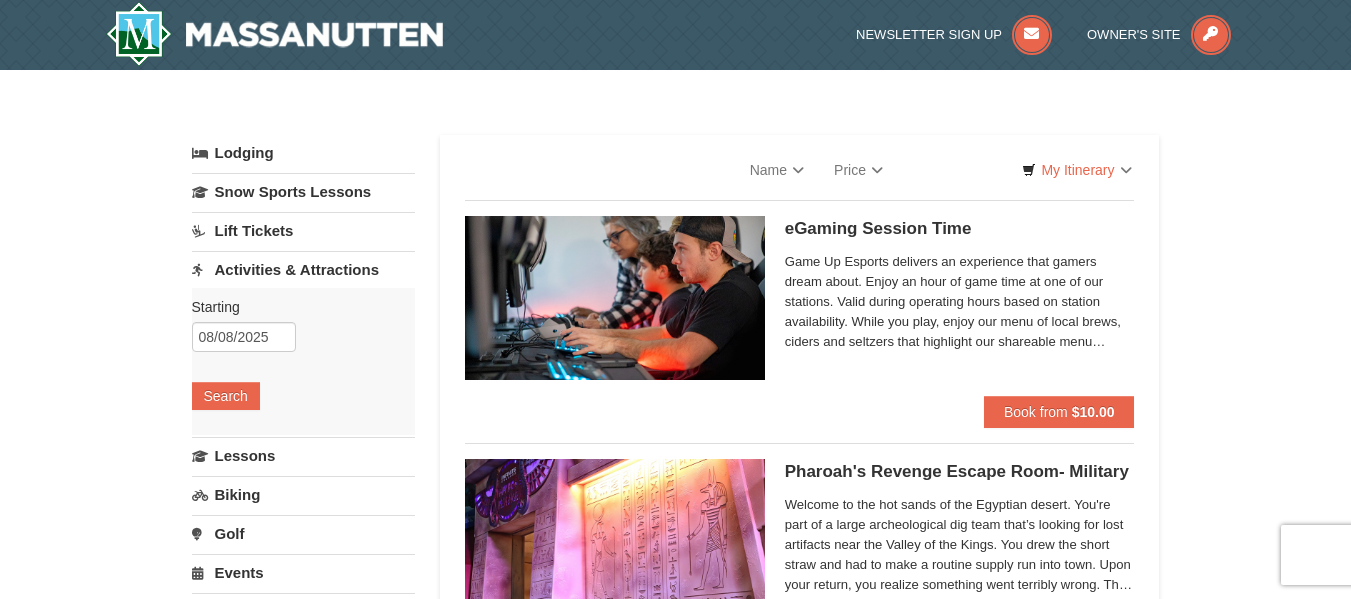 select on "8" 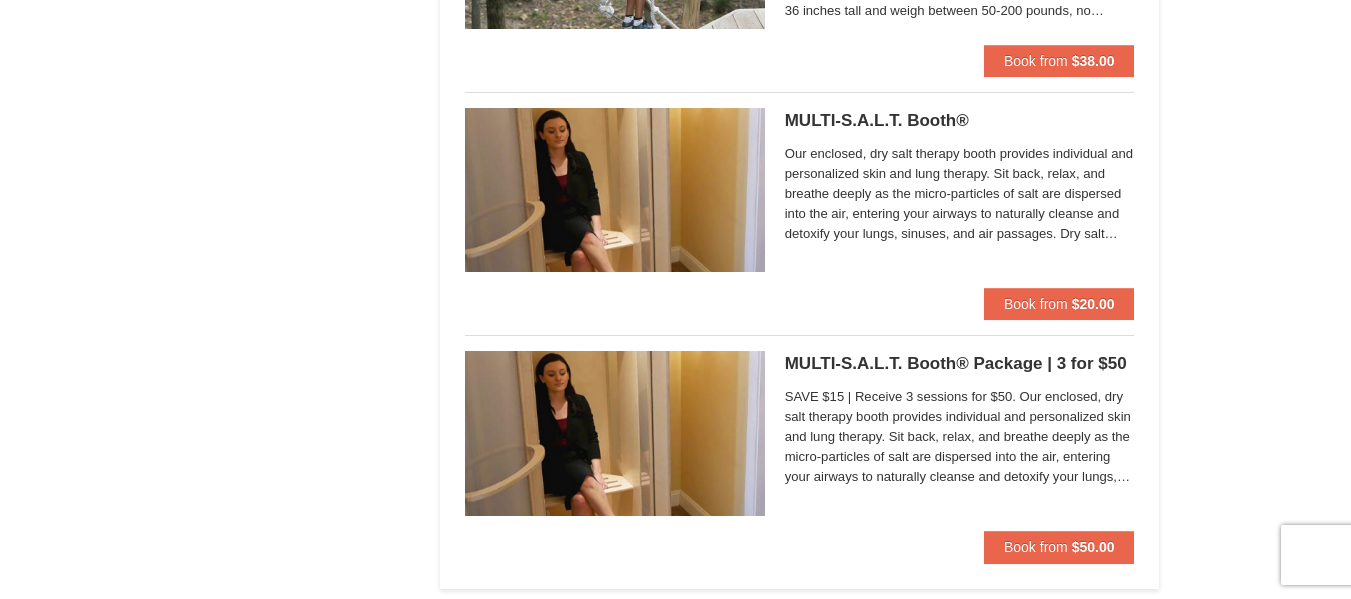 scroll, scrollTop: 4217, scrollLeft: 0, axis: vertical 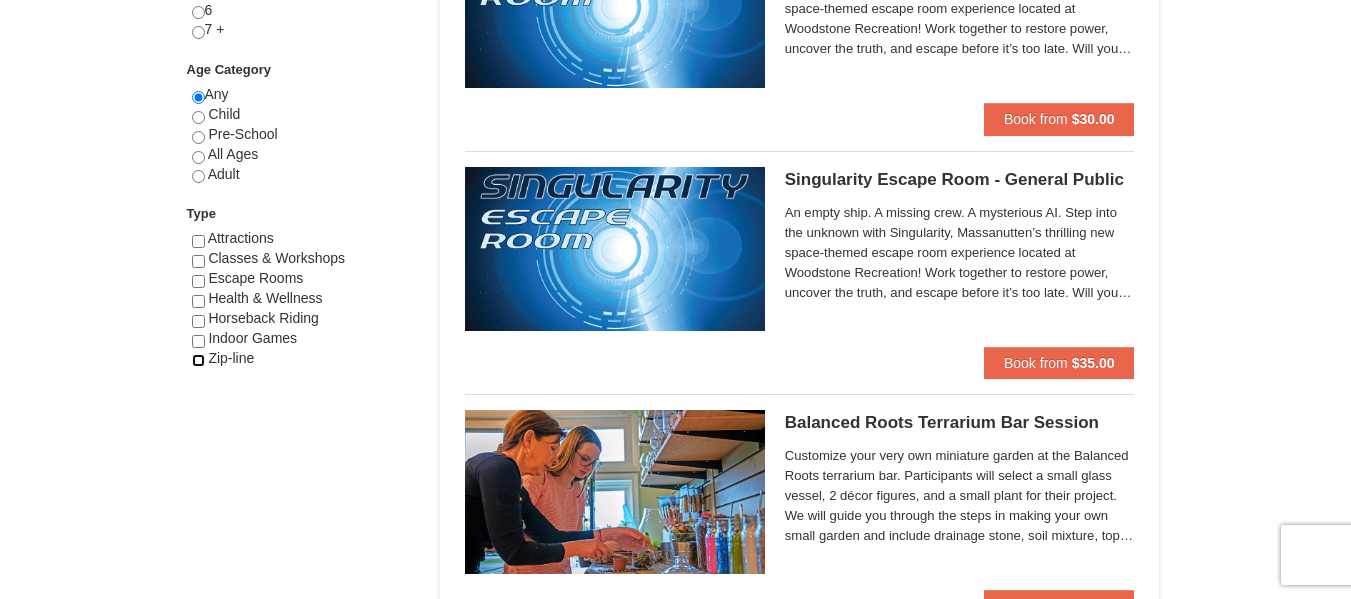 click at bounding box center [198, 360] 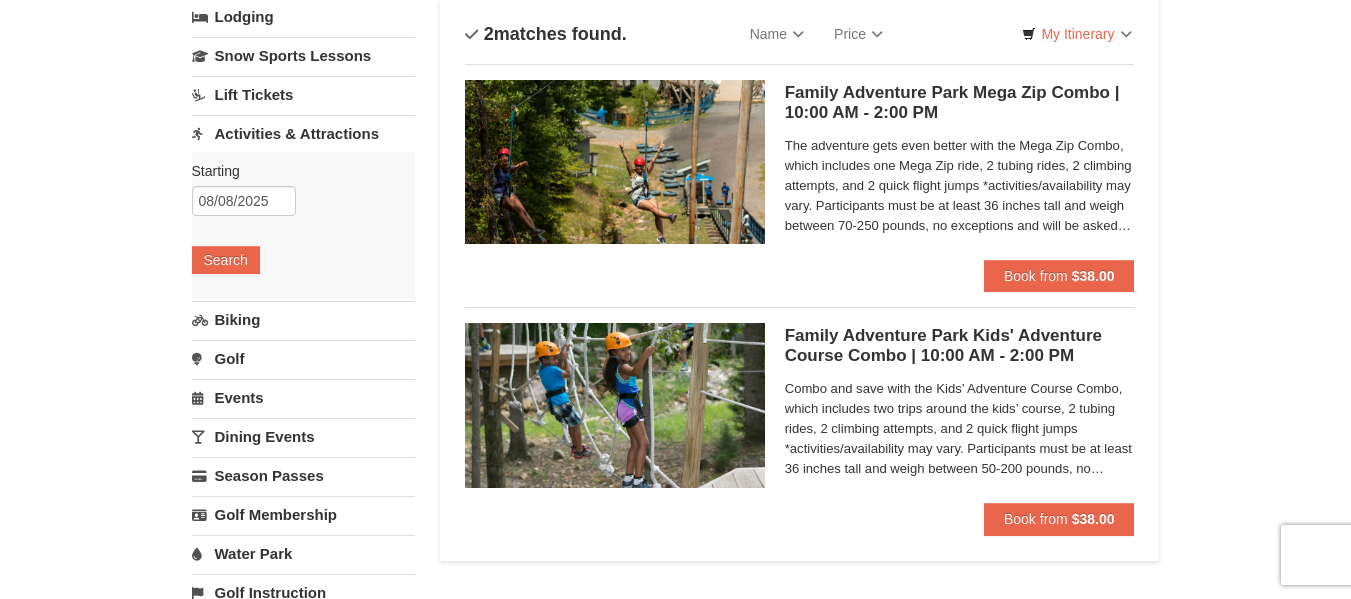 scroll, scrollTop: 133, scrollLeft: 0, axis: vertical 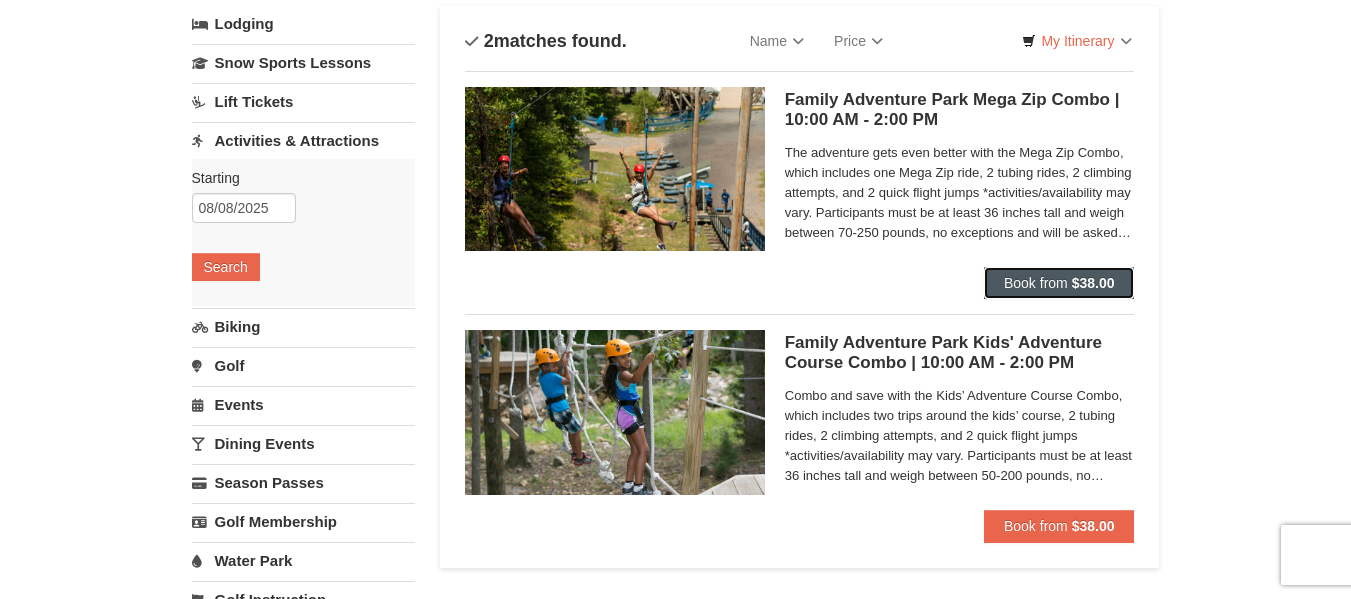 click on "Book from" at bounding box center (1036, 283) 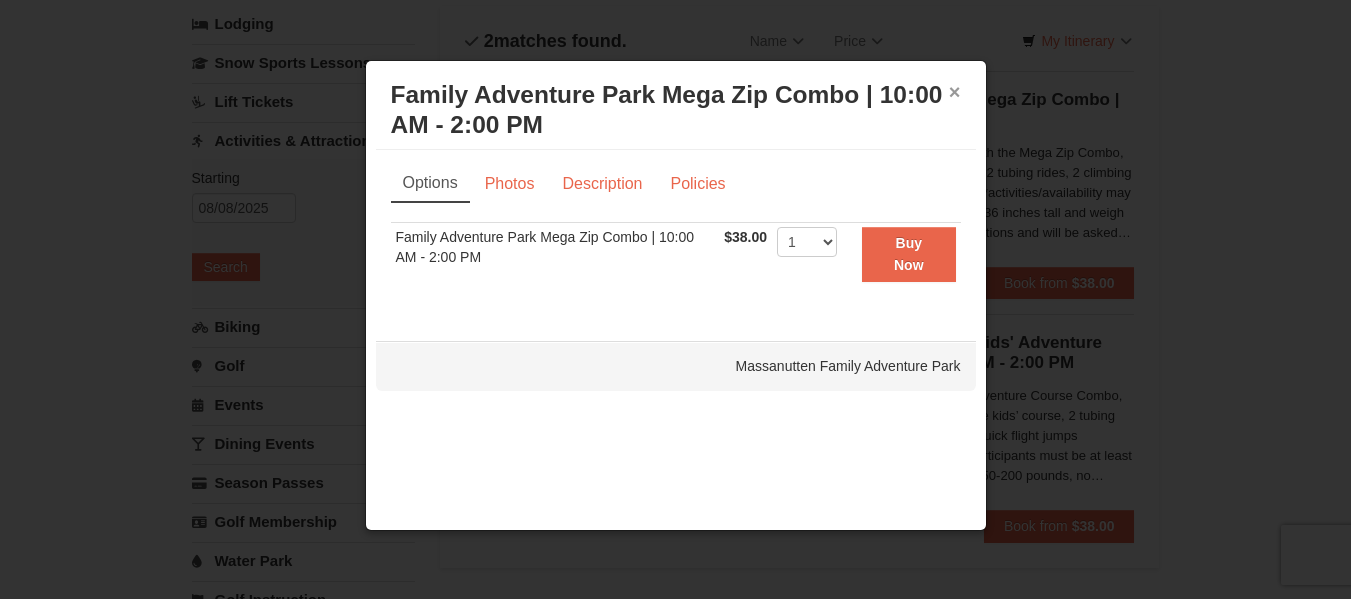 click on "×" at bounding box center [955, 92] 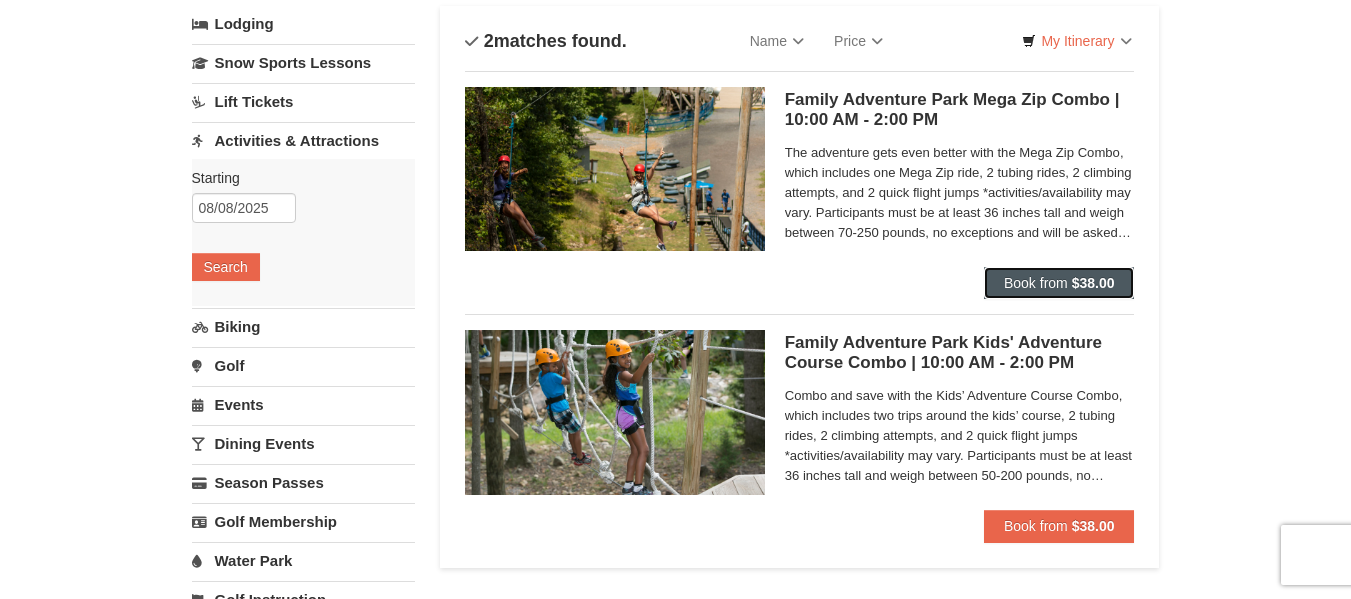 click on "Book from" at bounding box center (1036, 283) 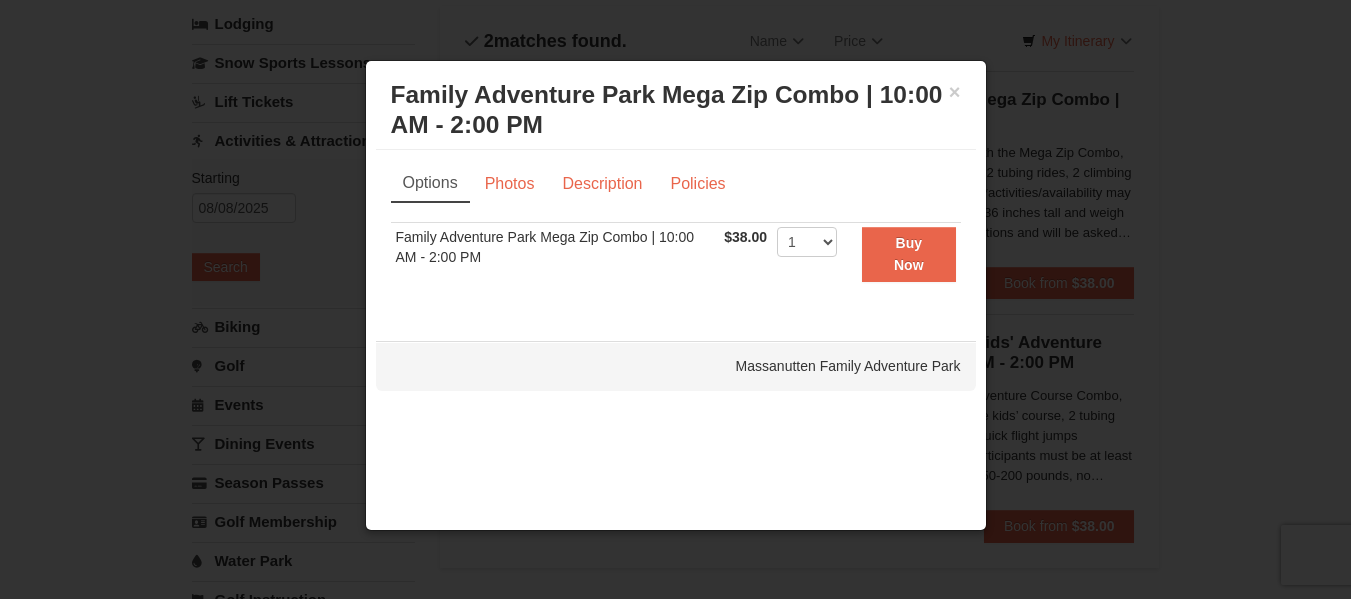 click on "Options" at bounding box center (430, 184) 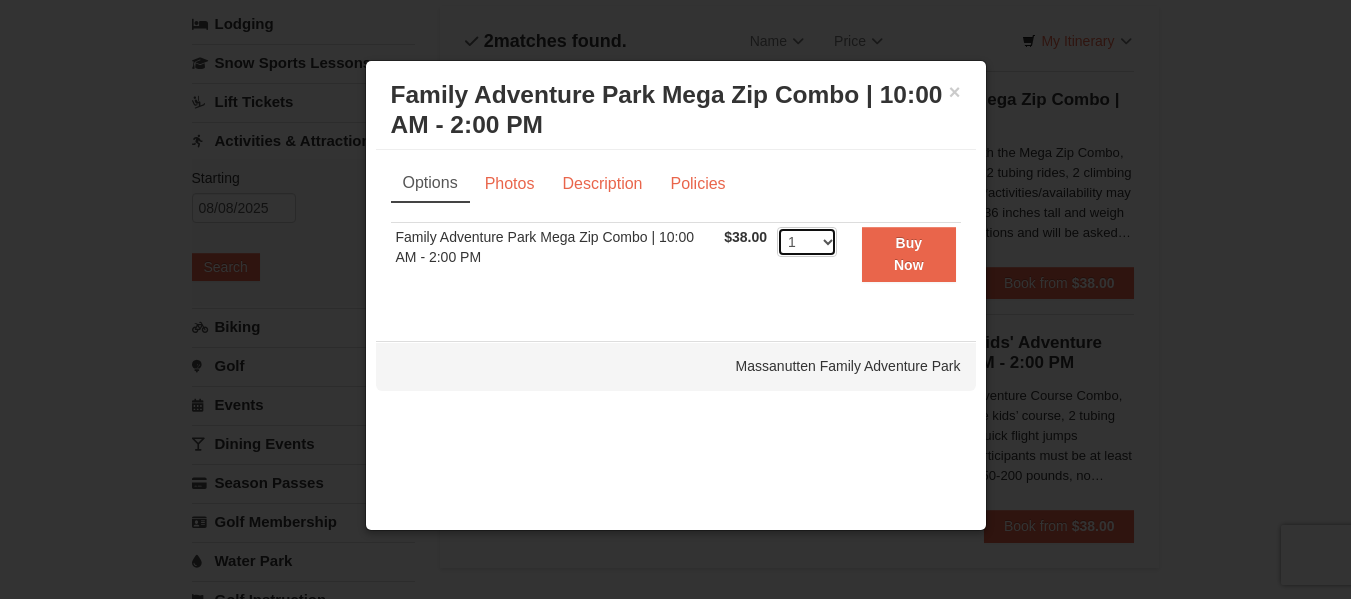 click on "1 2 3 4 5 6 7 8 9 10 11 12 13 14 15 16 17 18 19 20 21 22 23 24 25 26 27 28 29 30 31 32 33 34 35 36 37 38 39 40 41 42 43 44 45 46 47 48 49 50" at bounding box center (807, 242) 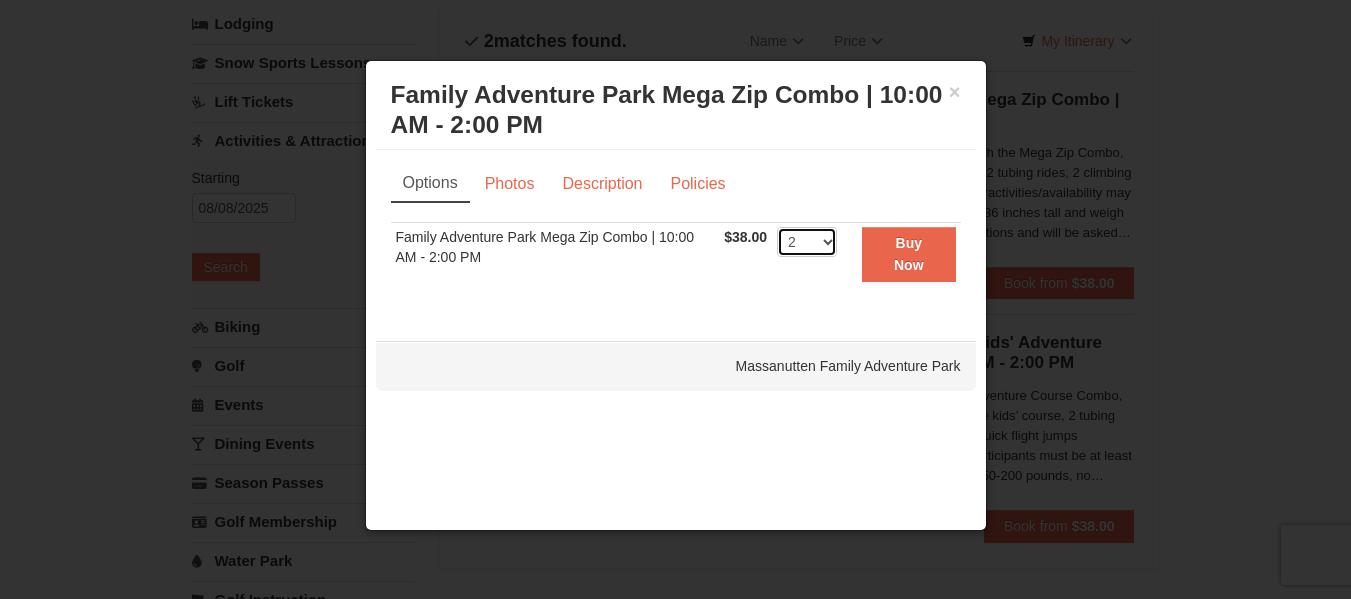 click on "1 2 3 4 5 6 7 8 9 10 11 12 13 14 15 16 17 18 19 20 21 22 23 24 25 26 27 28 29 30 31 32 33 34 35 36 37 38 39 40 41 42 43 44 45 46 47 48 49 50" at bounding box center (807, 242) 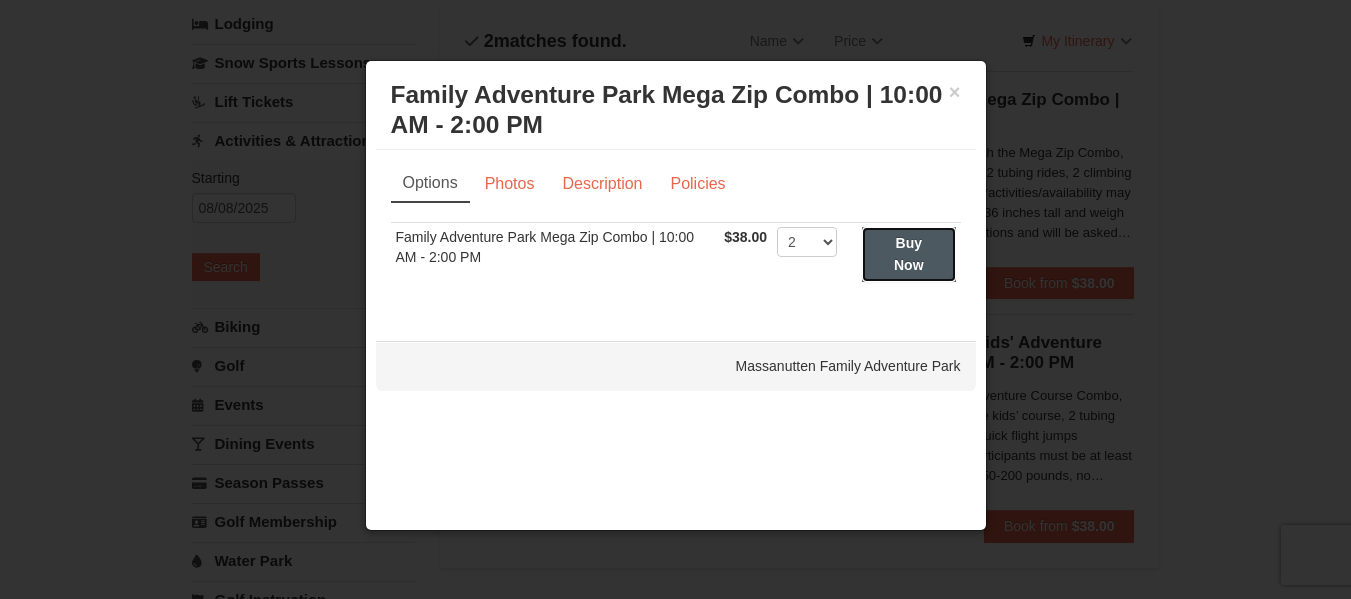 click on "Buy Now" at bounding box center (909, 254) 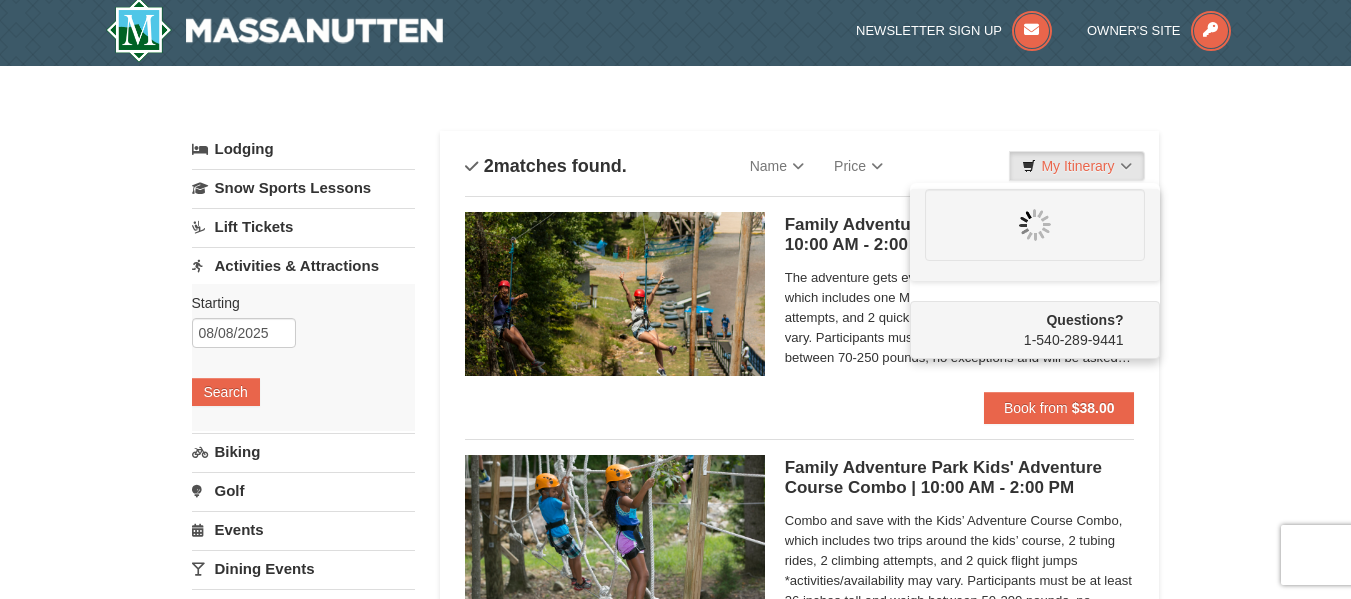 scroll, scrollTop: 6, scrollLeft: 0, axis: vertical 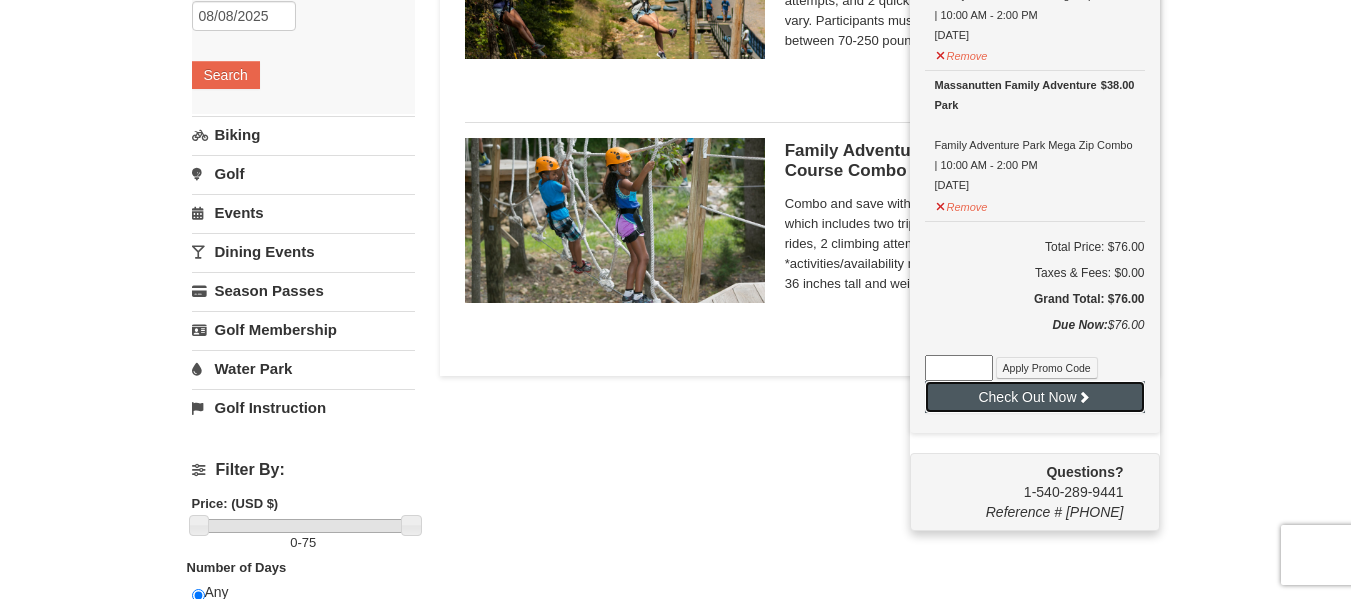 click on "Check Out Now" at bounding box center (1035, 397) 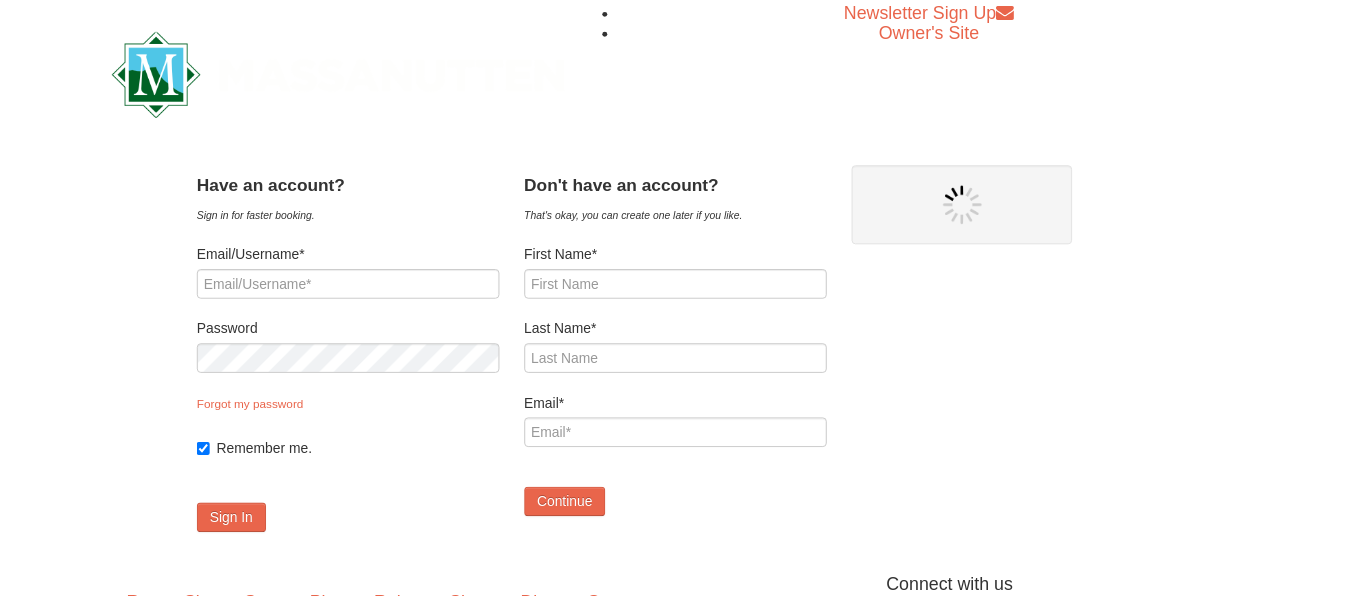 scroll, scrollTop: 0, scrollLeft: 0, axis: both 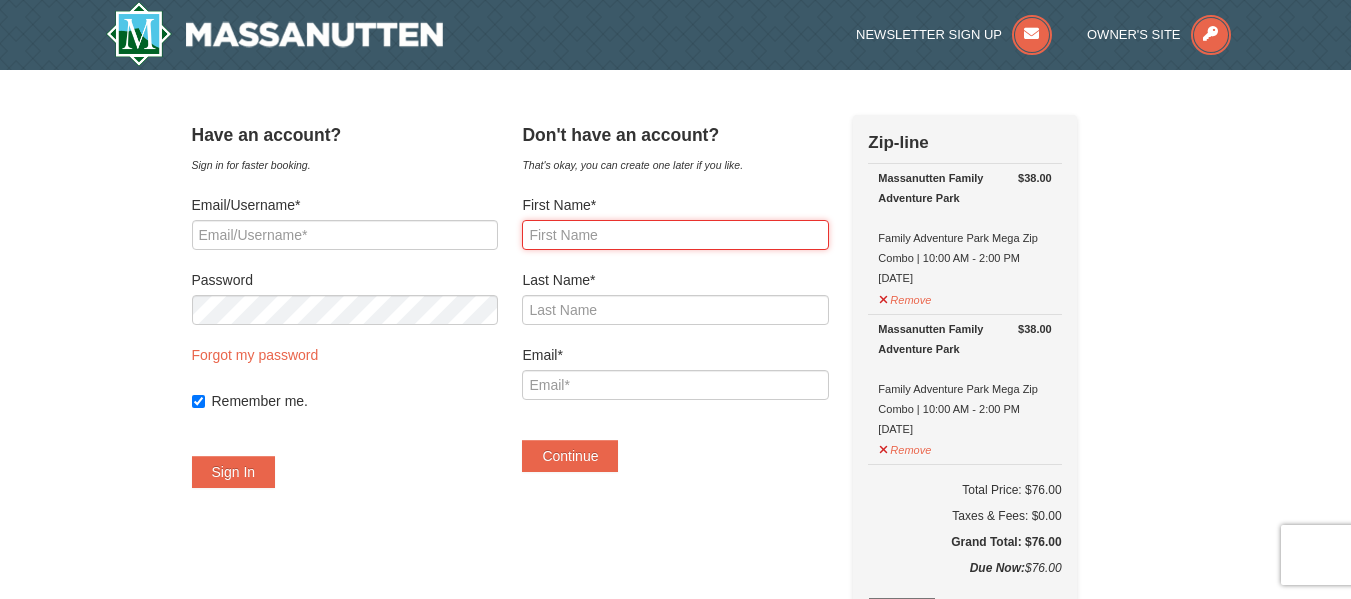 click on "First Name*" at bounding box center [675, 235] 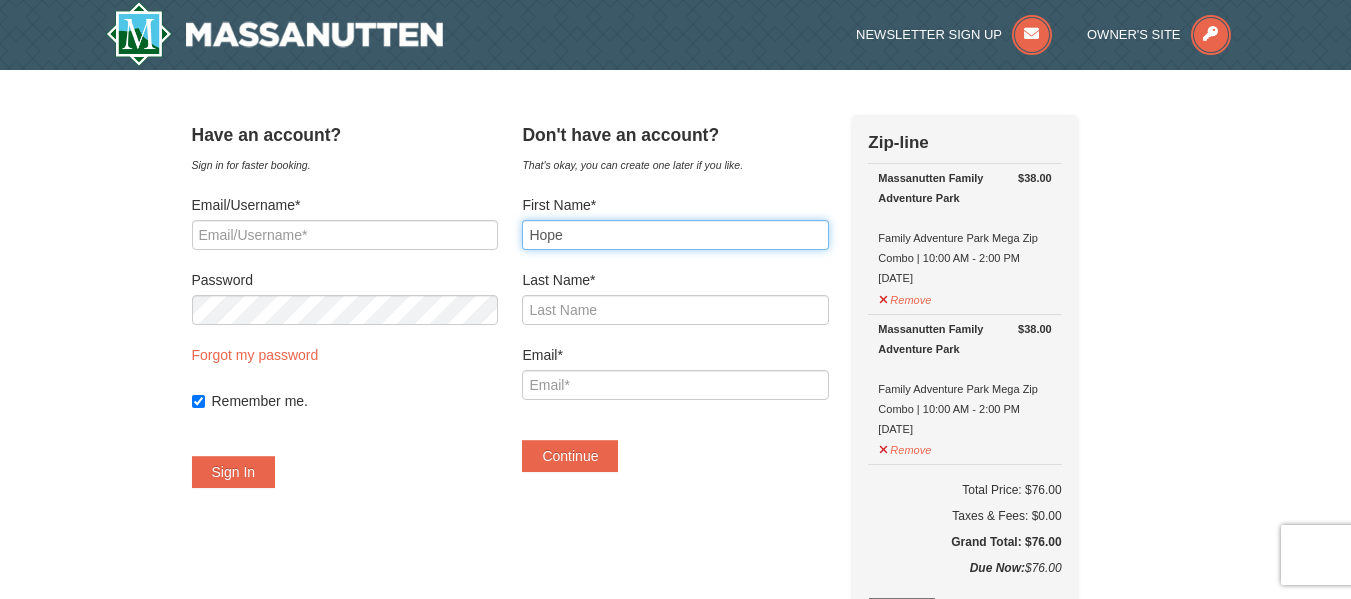 type on "French" 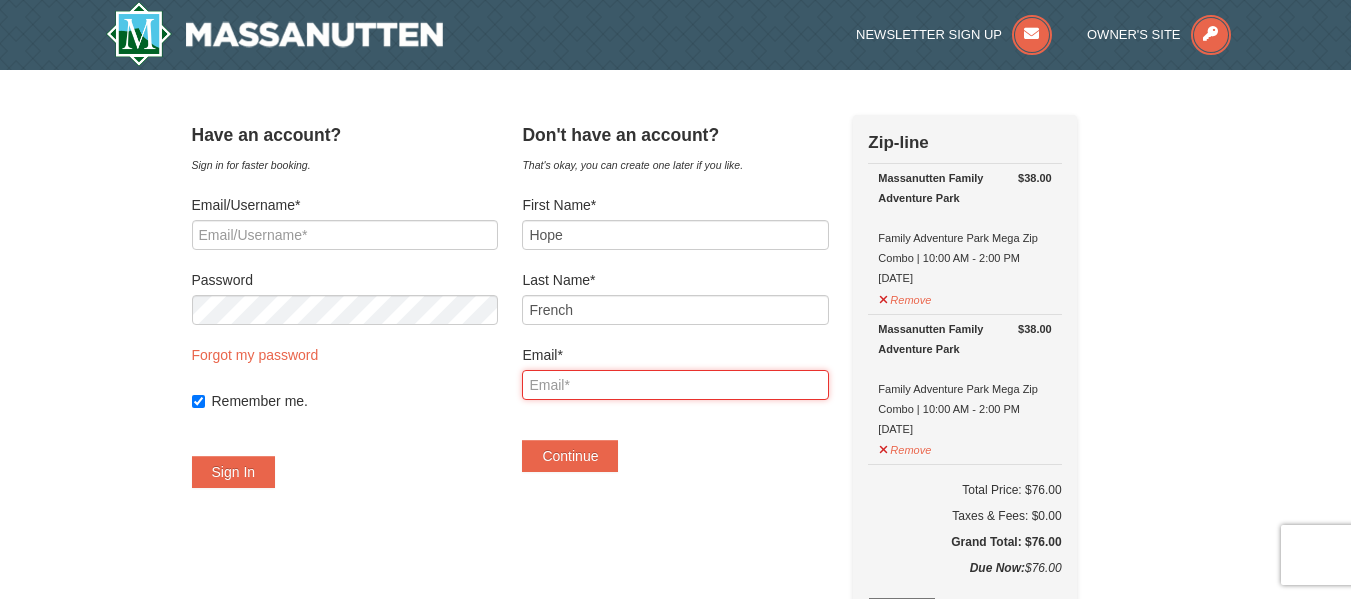 type on "HMFS711@verizon.net" 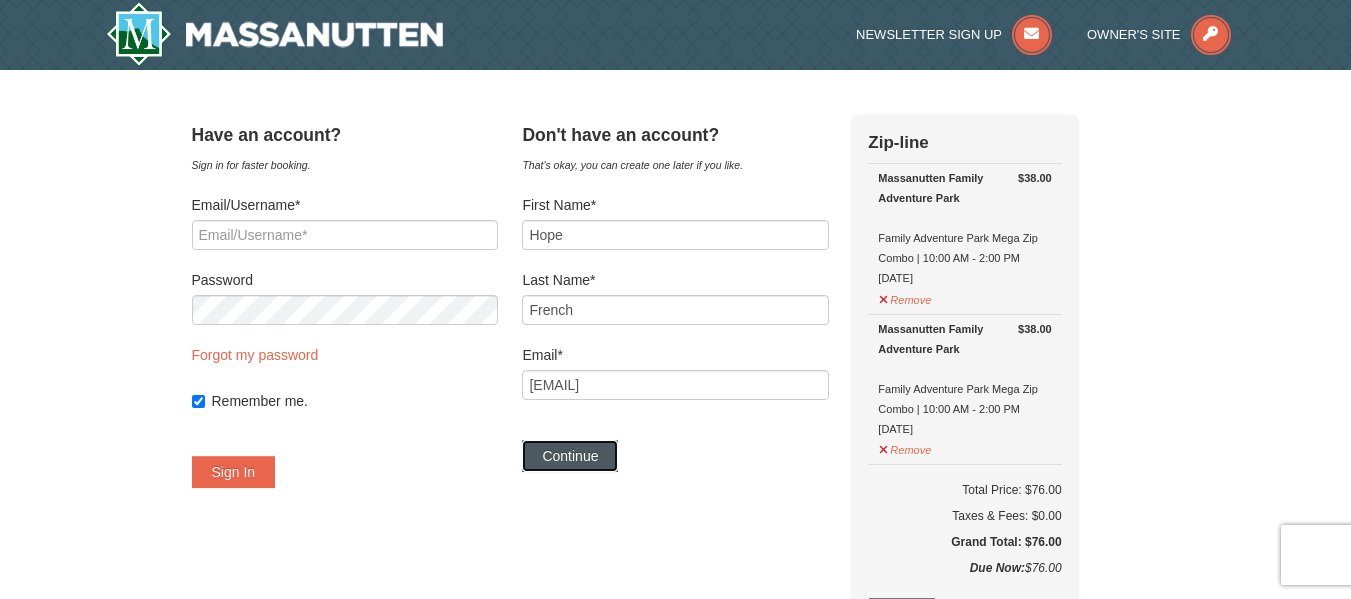 click on "Continue" at bounding box center (570, 456) 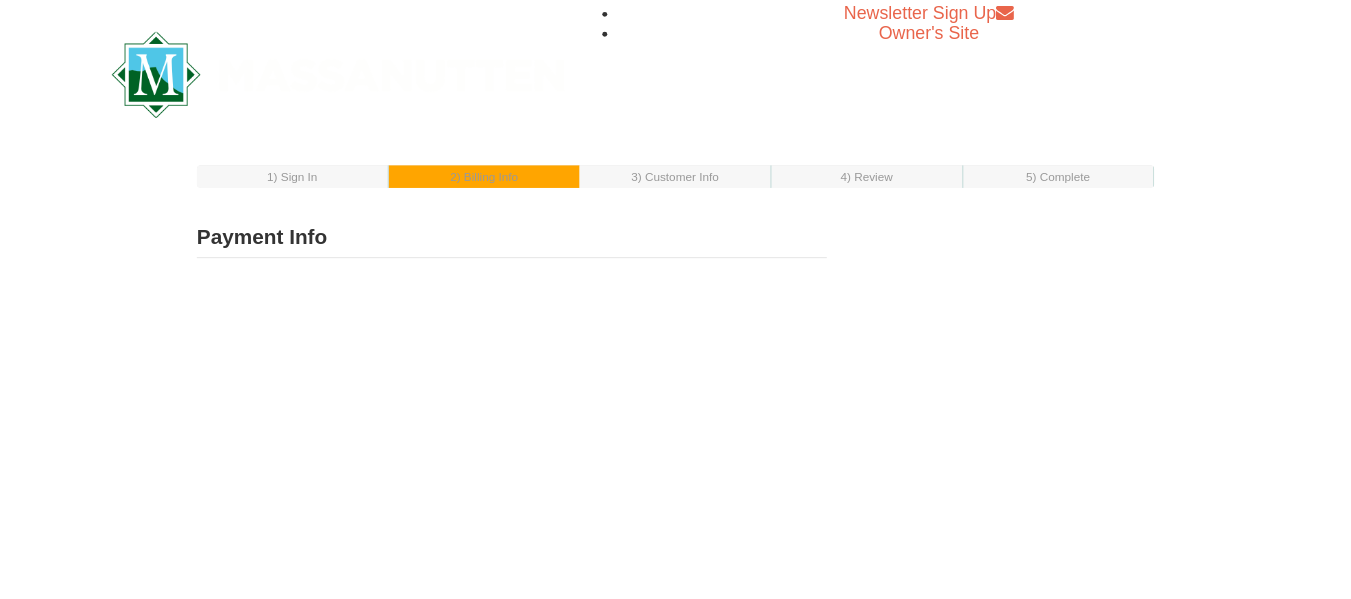 scroll, scrollTop: 0, scrollLeft: 0, axis: both 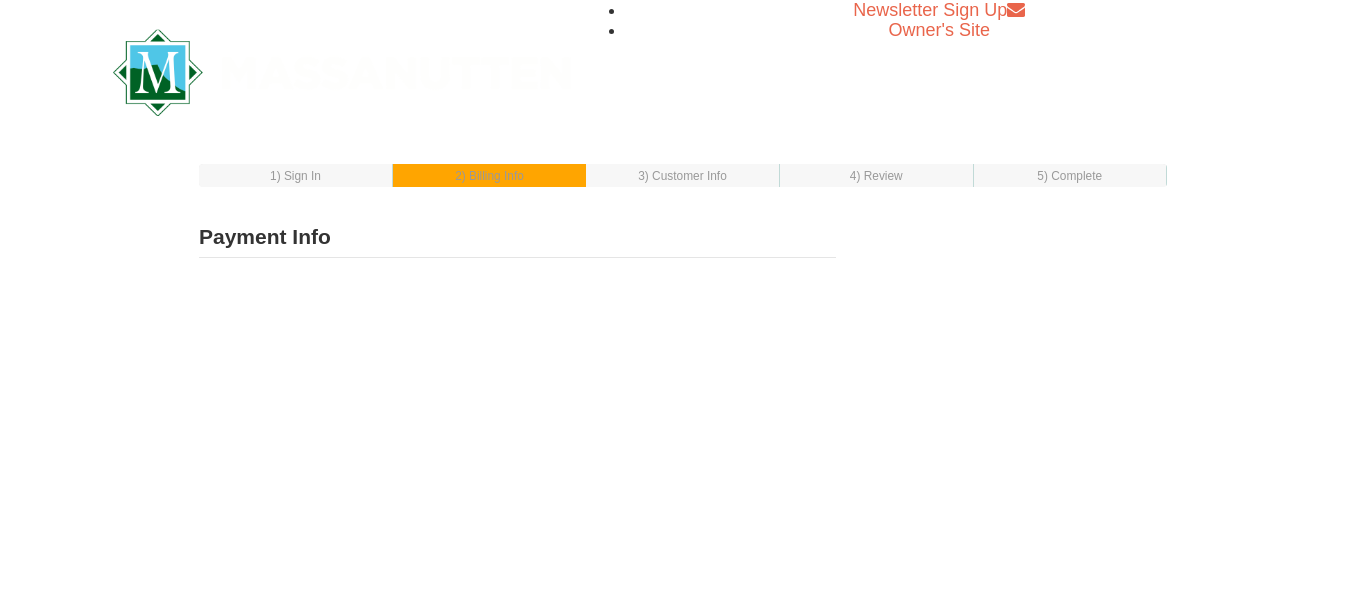 select on "1" 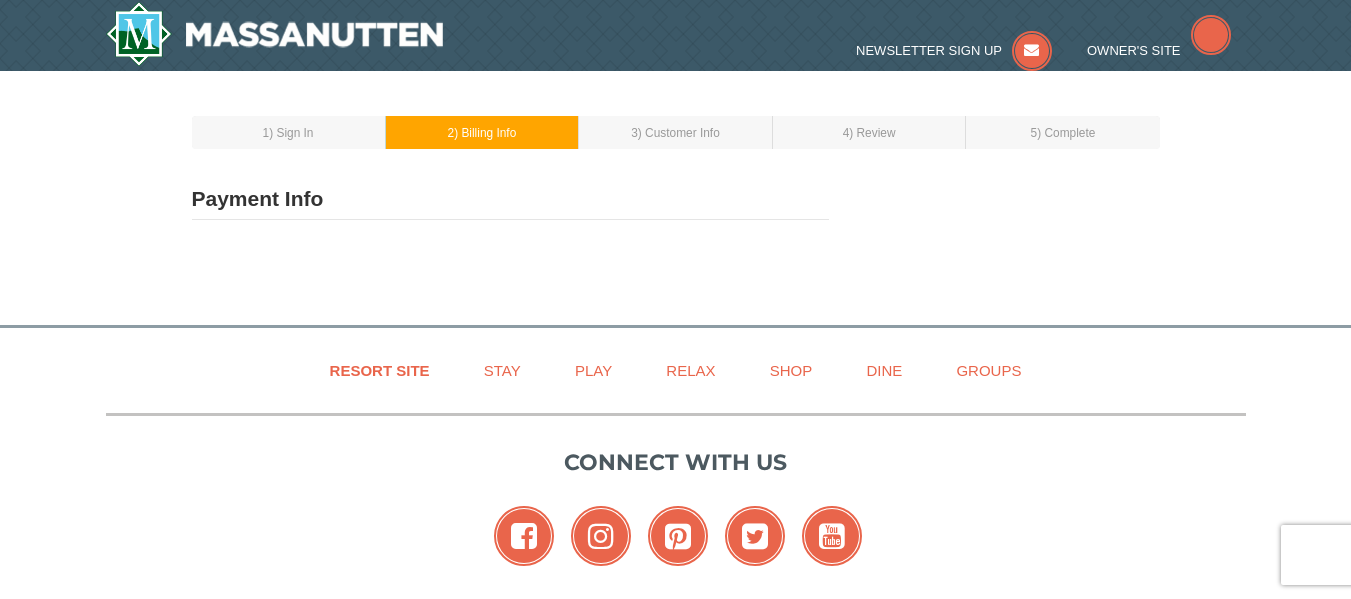 type on "Hope French" 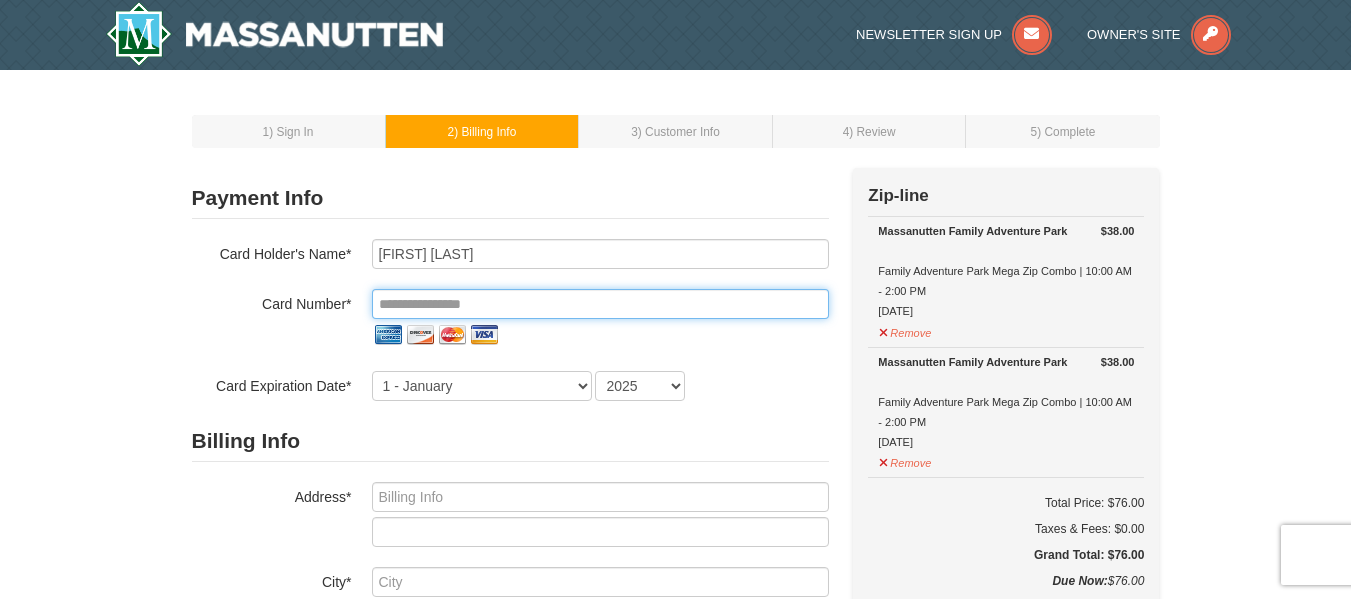 click at bounding box center (600, 304) 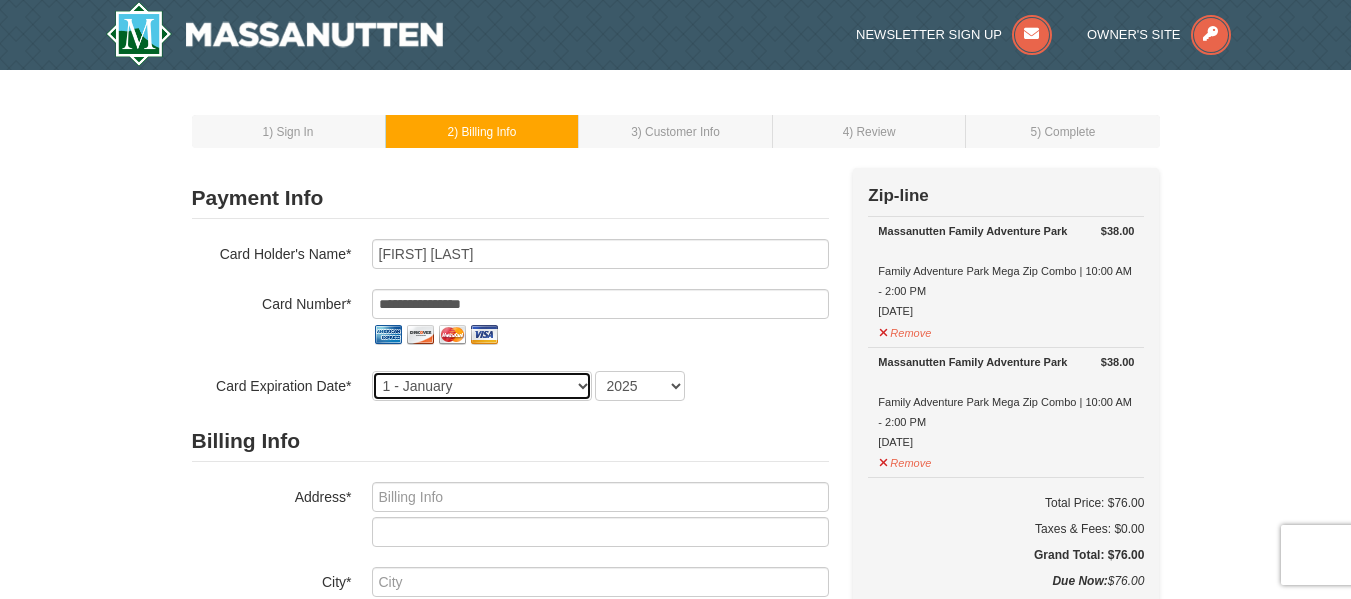 select on "3" 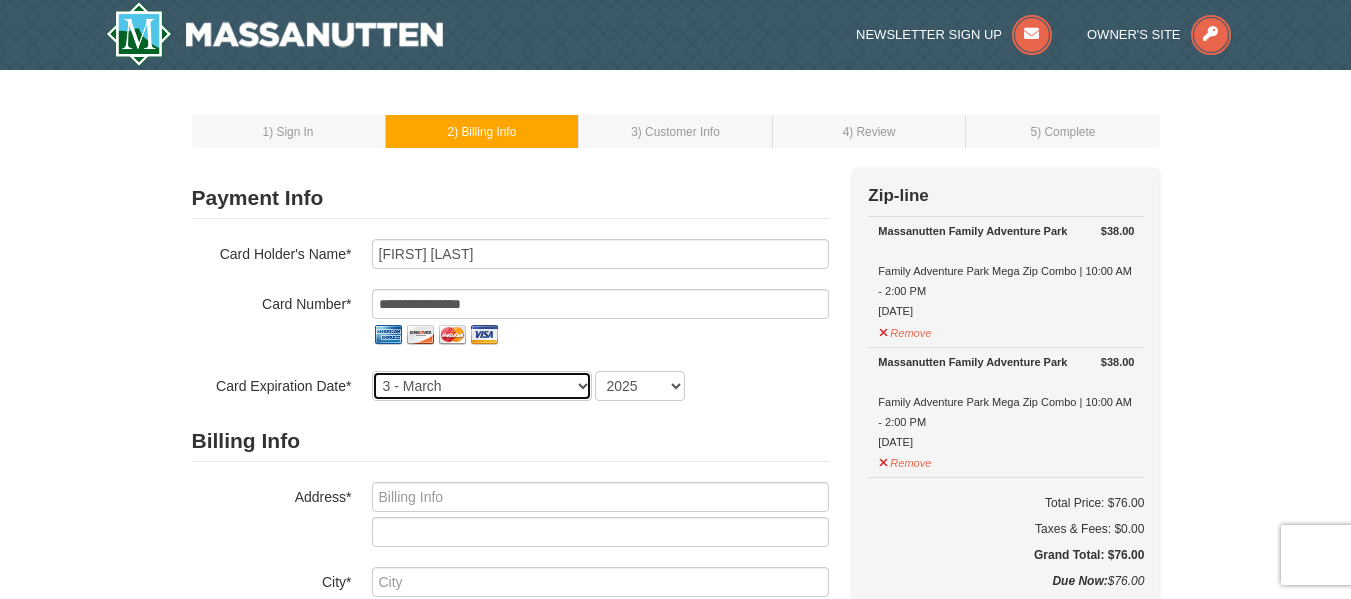 select on "2029" 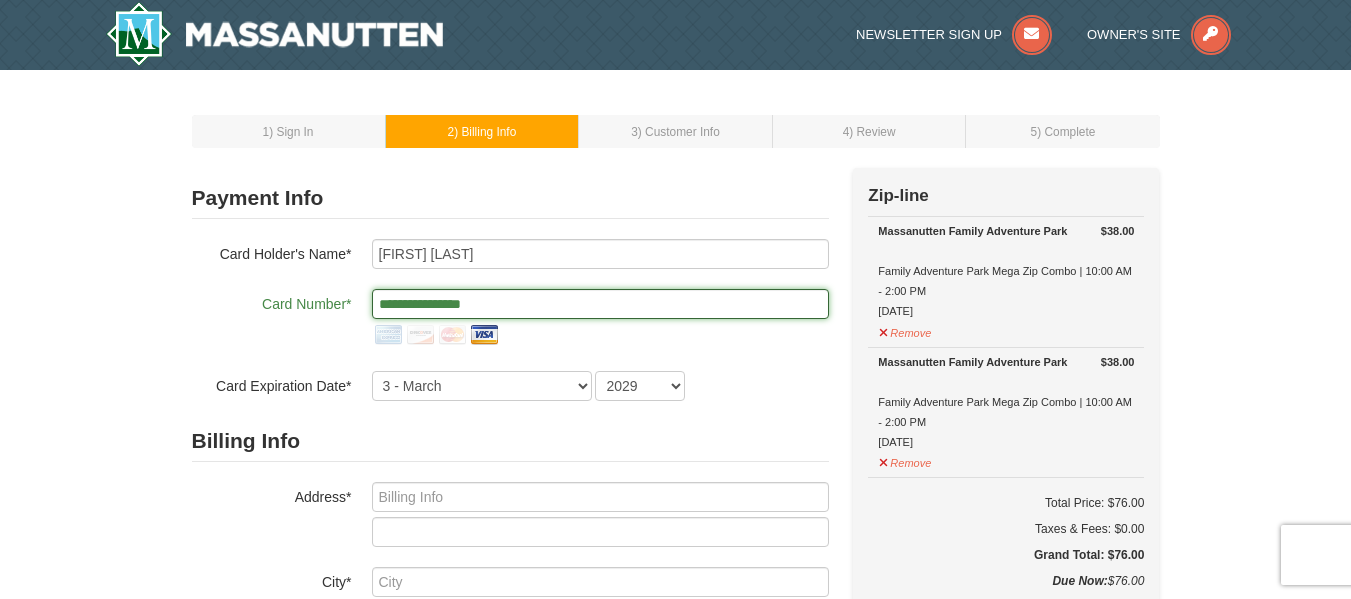 scroll, scrollTop: 163, scrollLeft: 0, axis: vertical 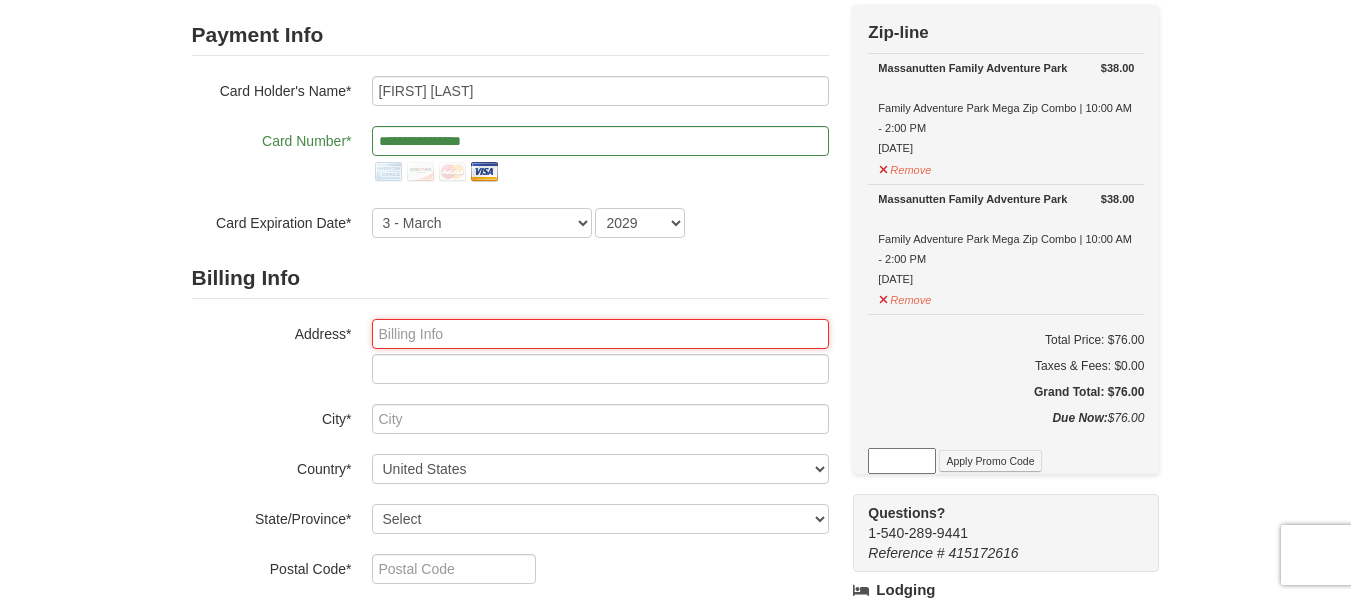 click at bounding box center (600, 334) 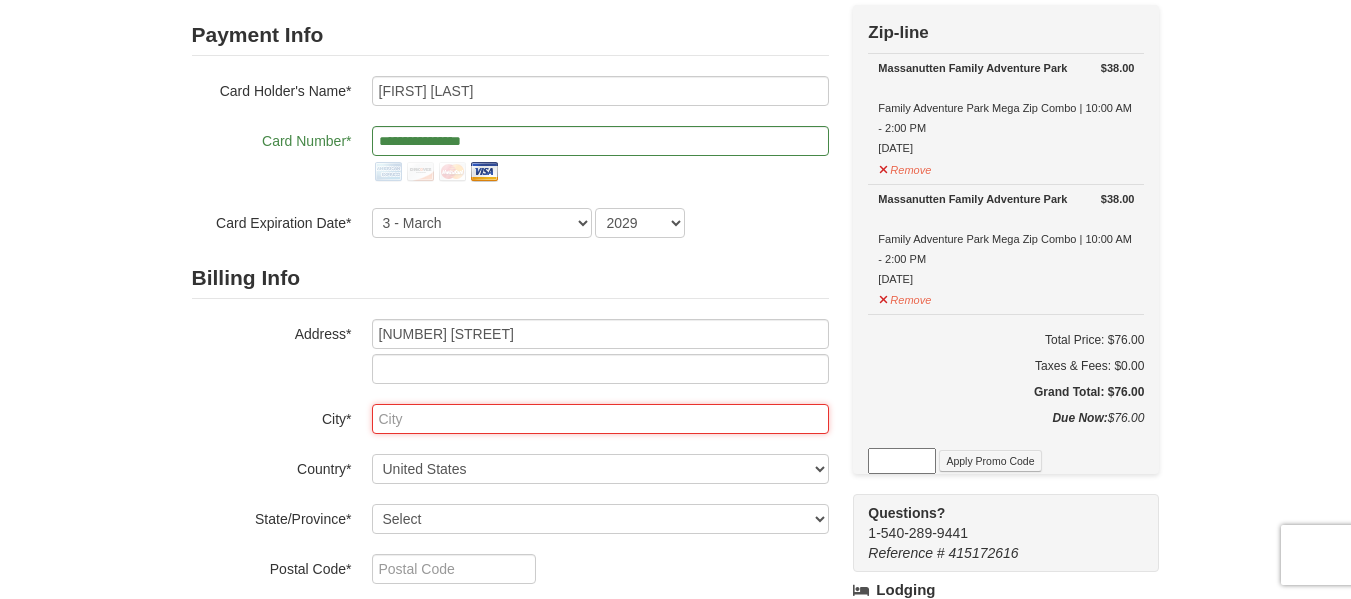 type on "Laurel" 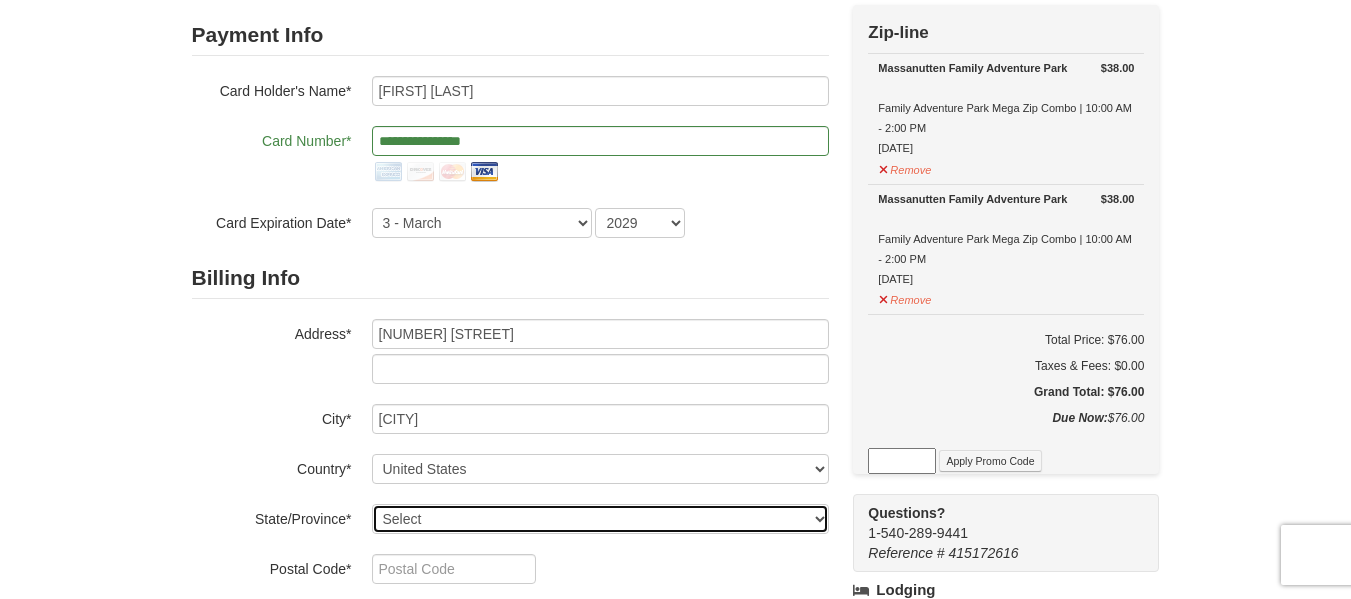 select on "MD" 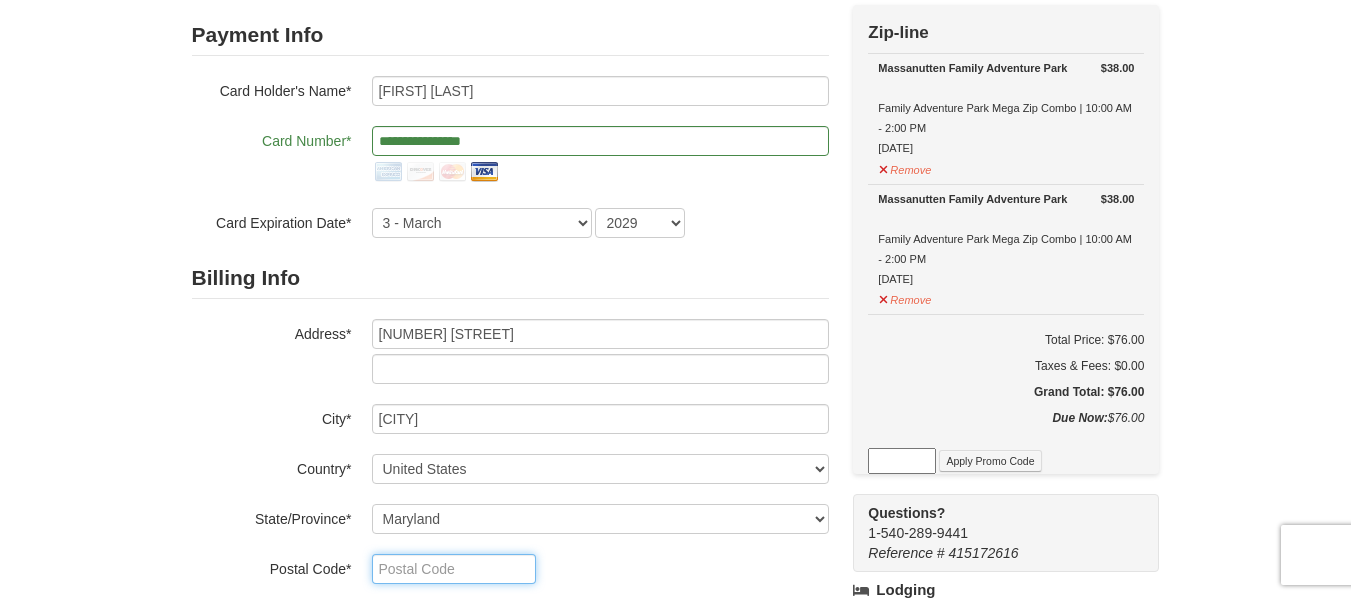 type on "20724" 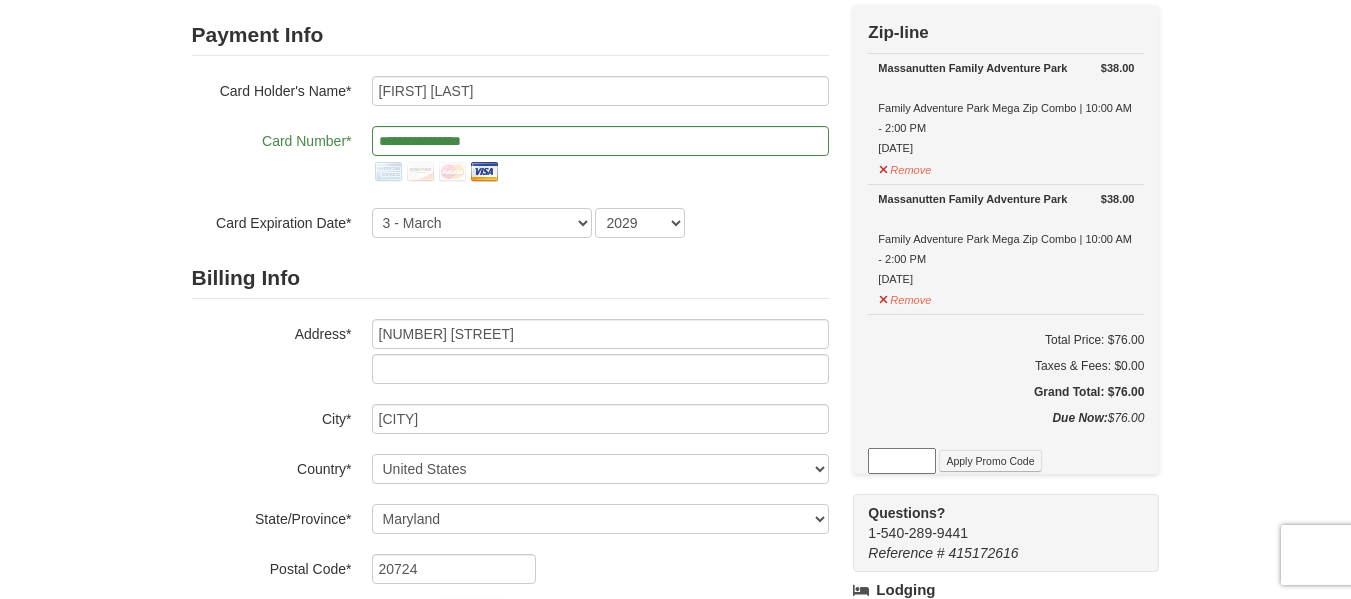 type on "301" 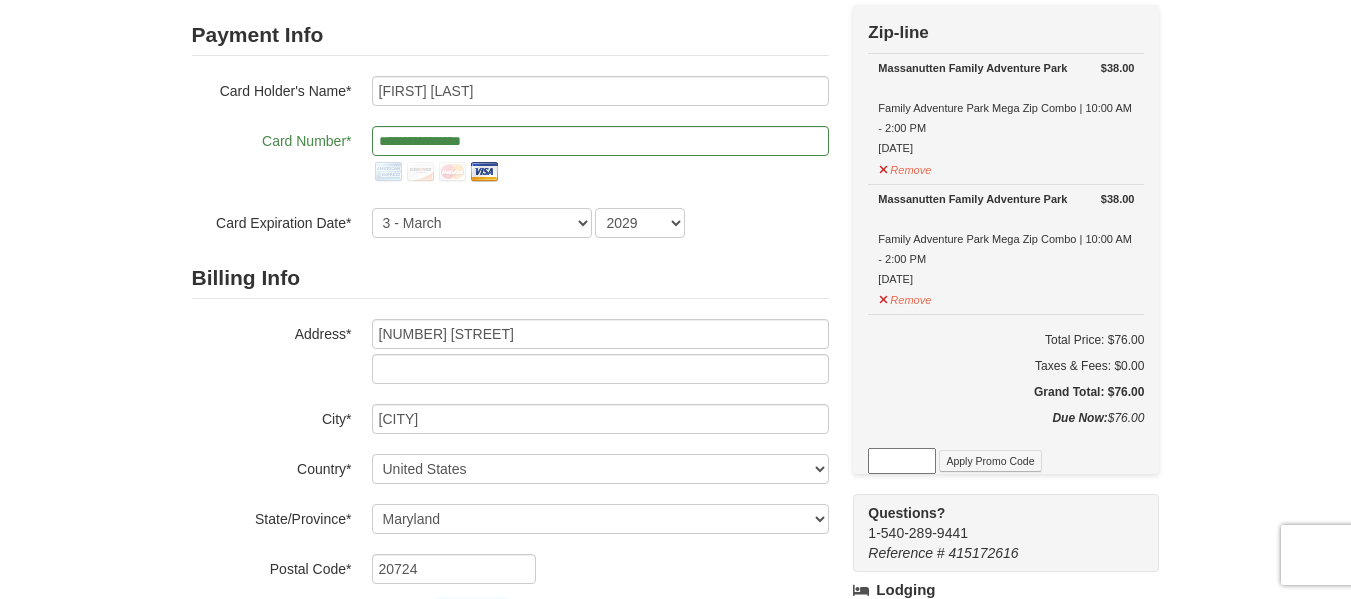 type on "807" 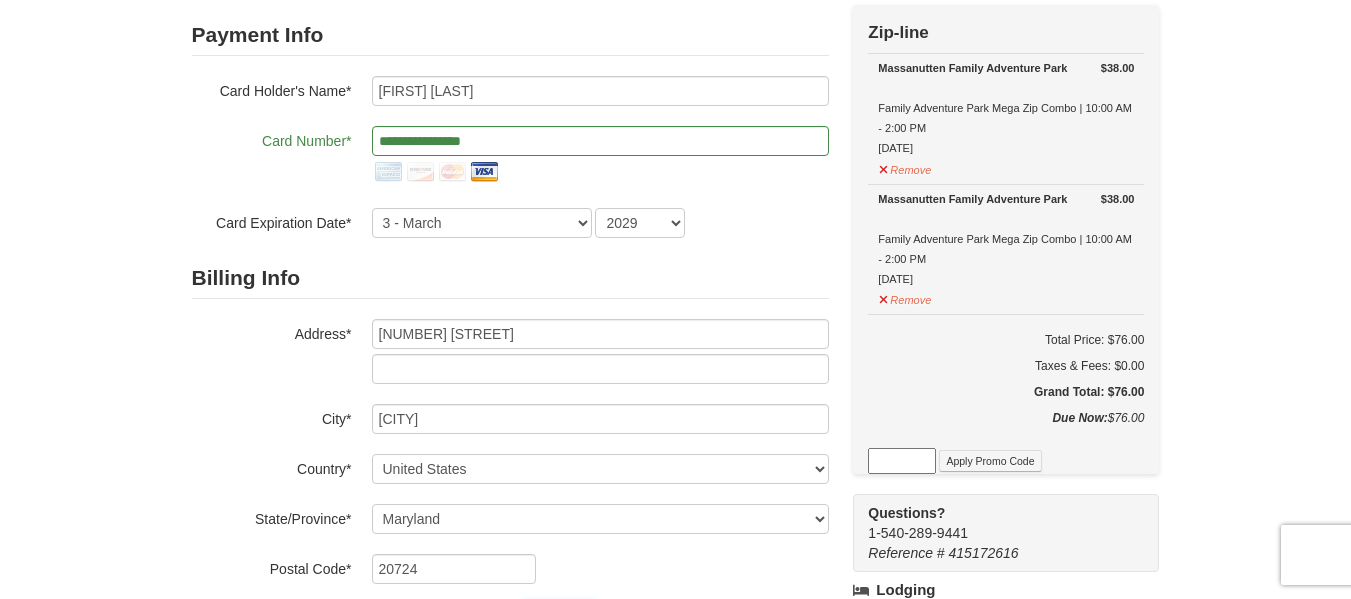 type on "9252" 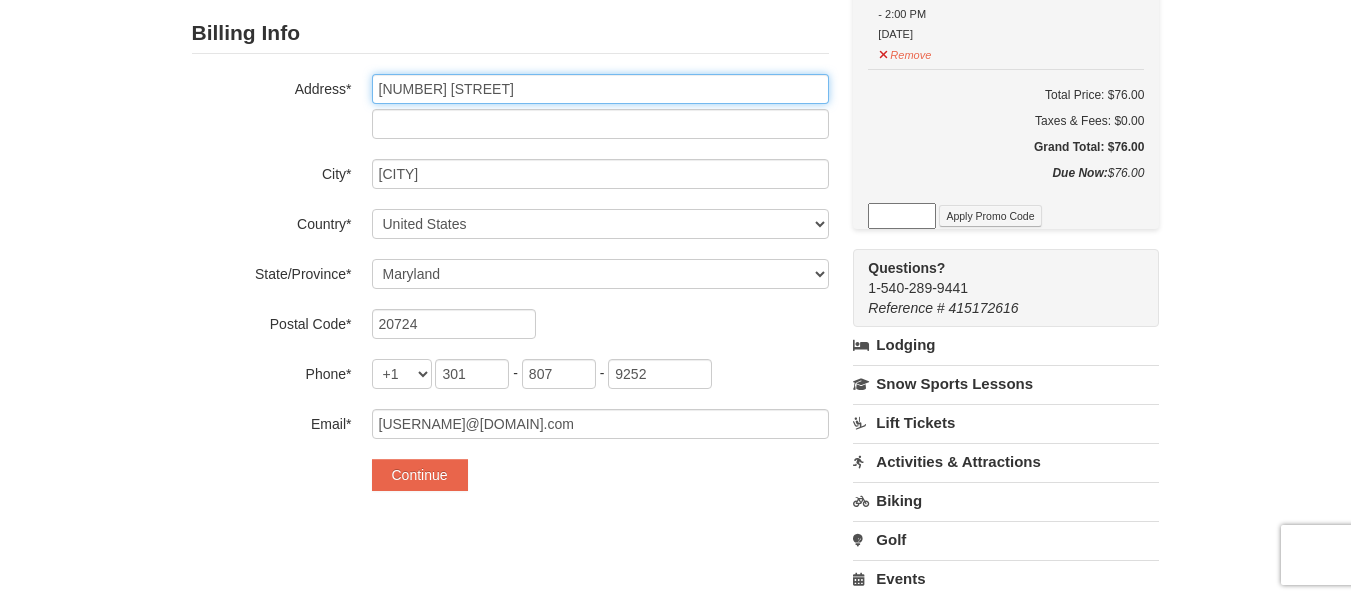 scroll, scrollTop: 418, scrollLeft: 0, axis: vertical 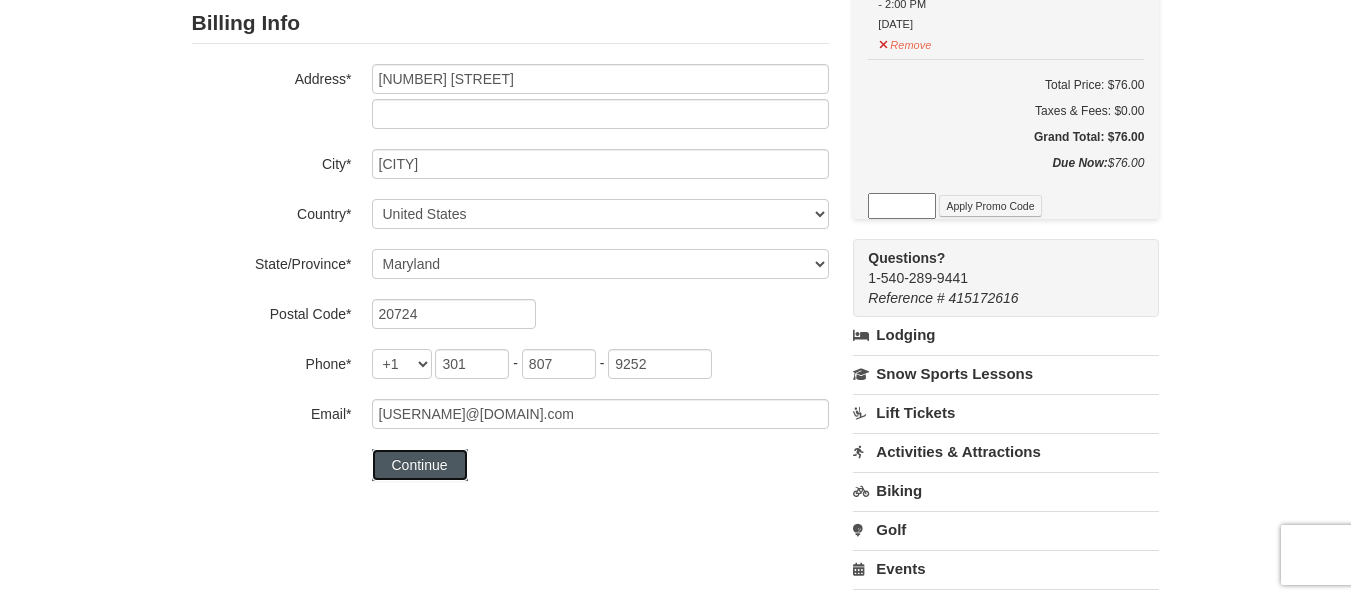 click on "Continue" at bounding box center (420, 465) 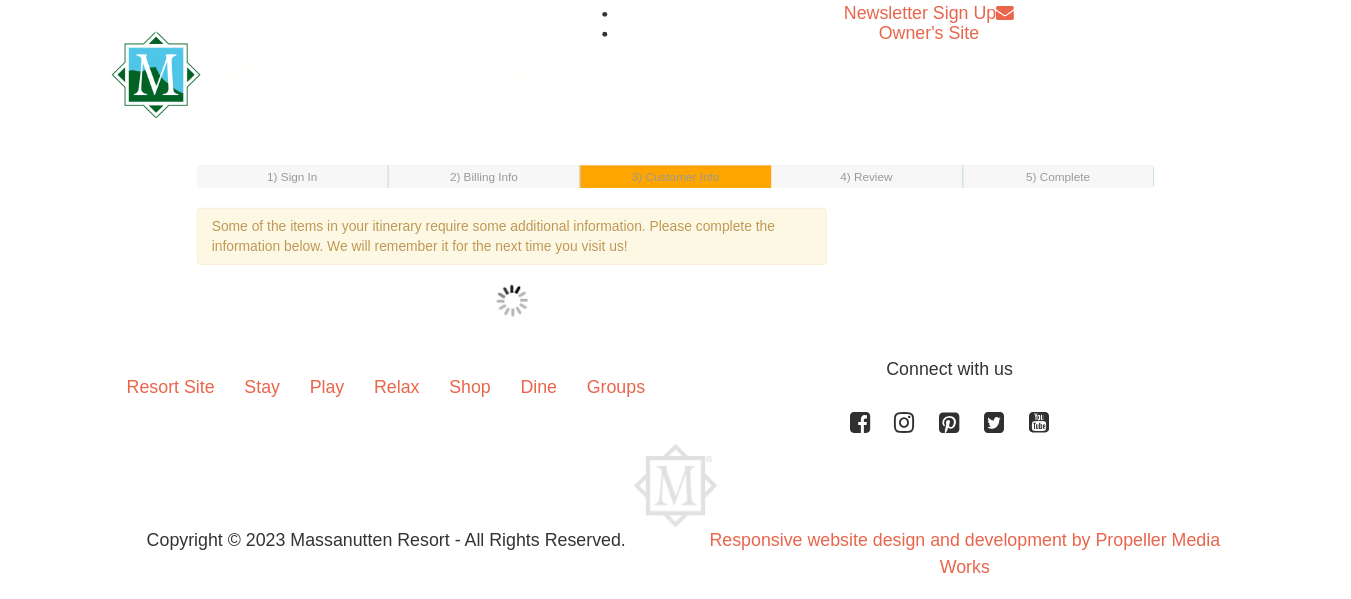 scroll, scrollTop: 0, scrollLeft: 0, axis: both 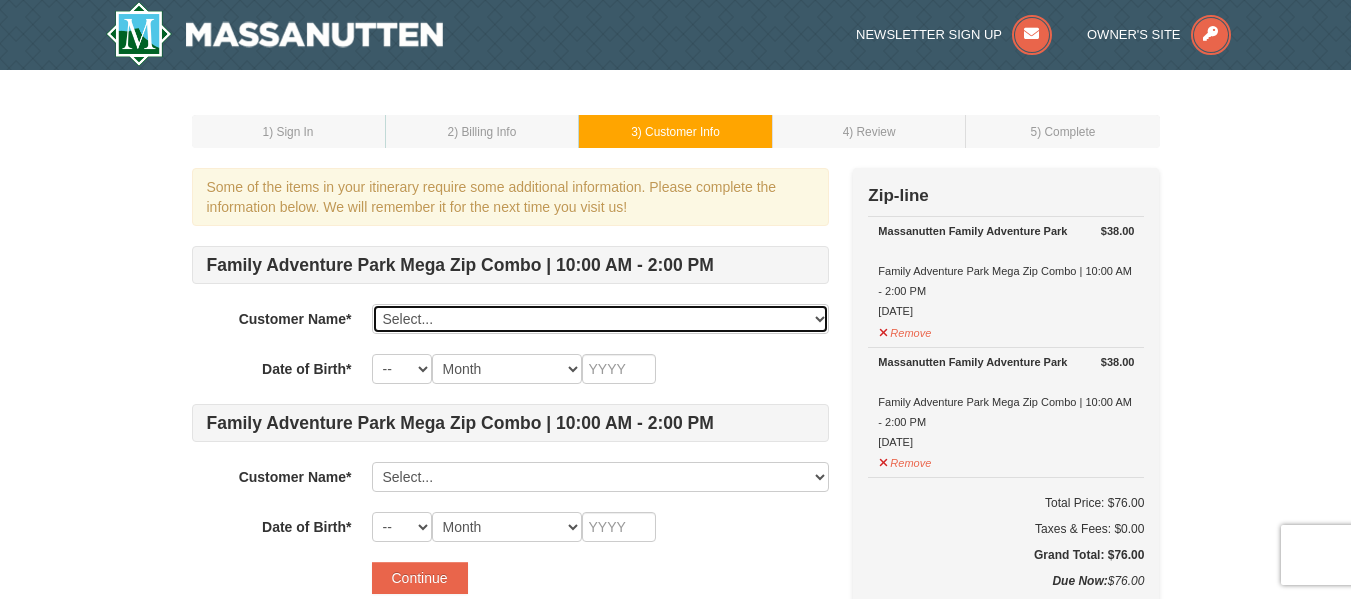 click on "Select... Hope French Add New..." at bounding box center (600, 319) 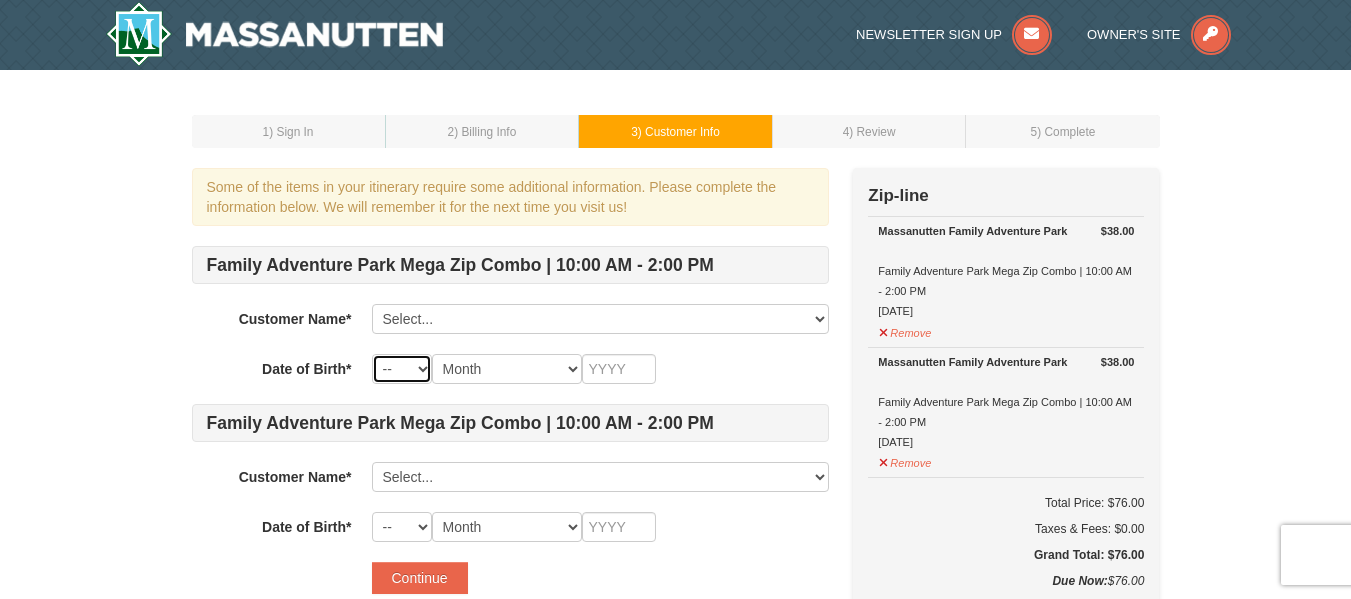 click on "-- 01 02 03 04 05 06 07 08 09 10 11 12 13 14 15 16 17 18 19 20 21 22 23 24 25 26 27 28 29 30 31" at bounding box center [402, 369] 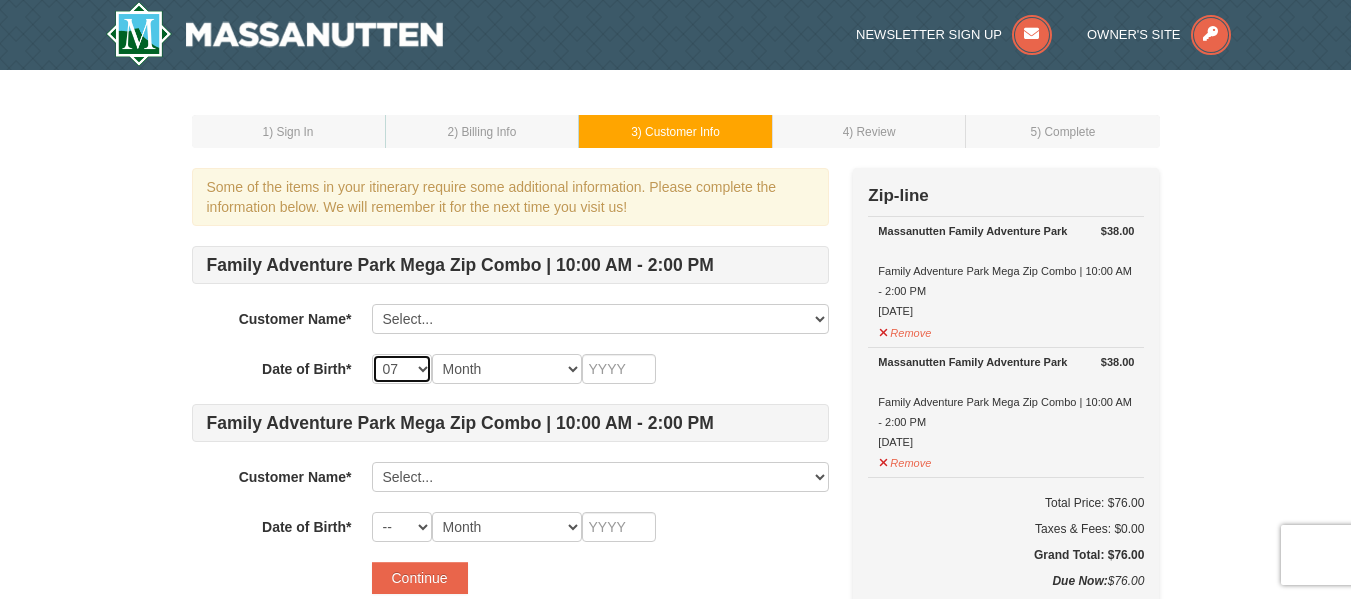 click on "-- 01 02 03 04 05 06 07 08 09 10 11 12 13 14 15 16 17 18 19 20 21 22 23 24 25 26 27 28 29 30 31" at bounding box center (402, 369) 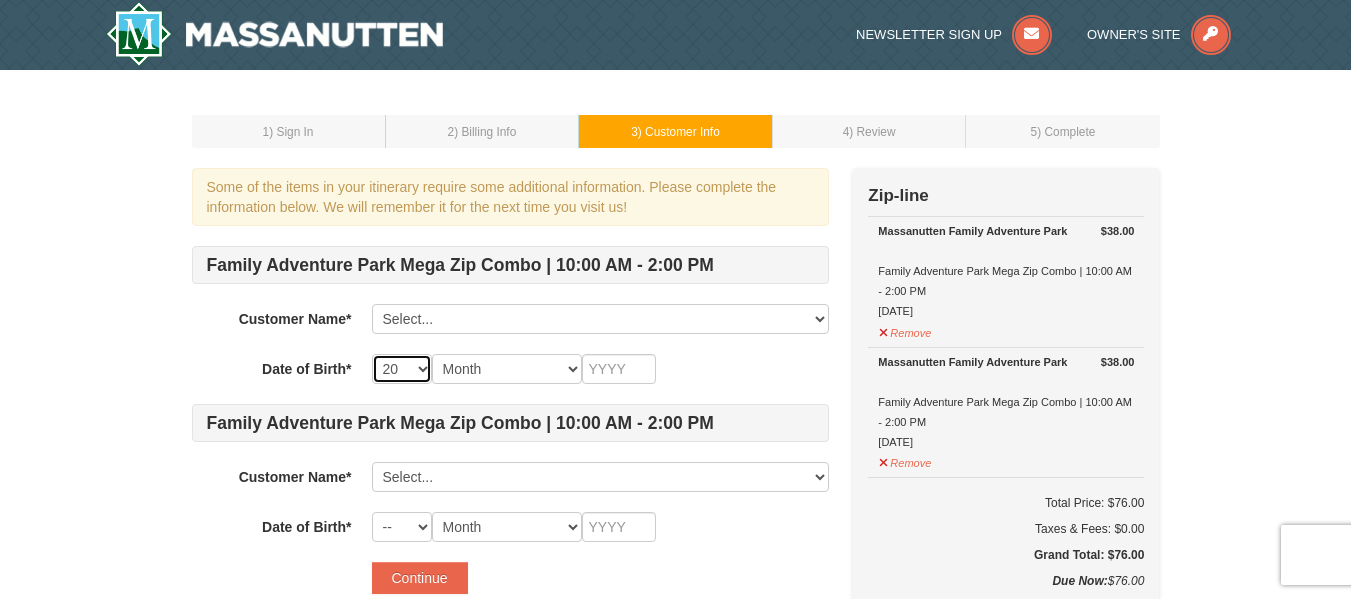 click on "-- 01 02 03 04 05 06 07 08 09 10 11 12 13 14 15 16 17 18 19 20 21 22 23 24 25 26 27 28 29 30 31" at bounding box center (402, 369) 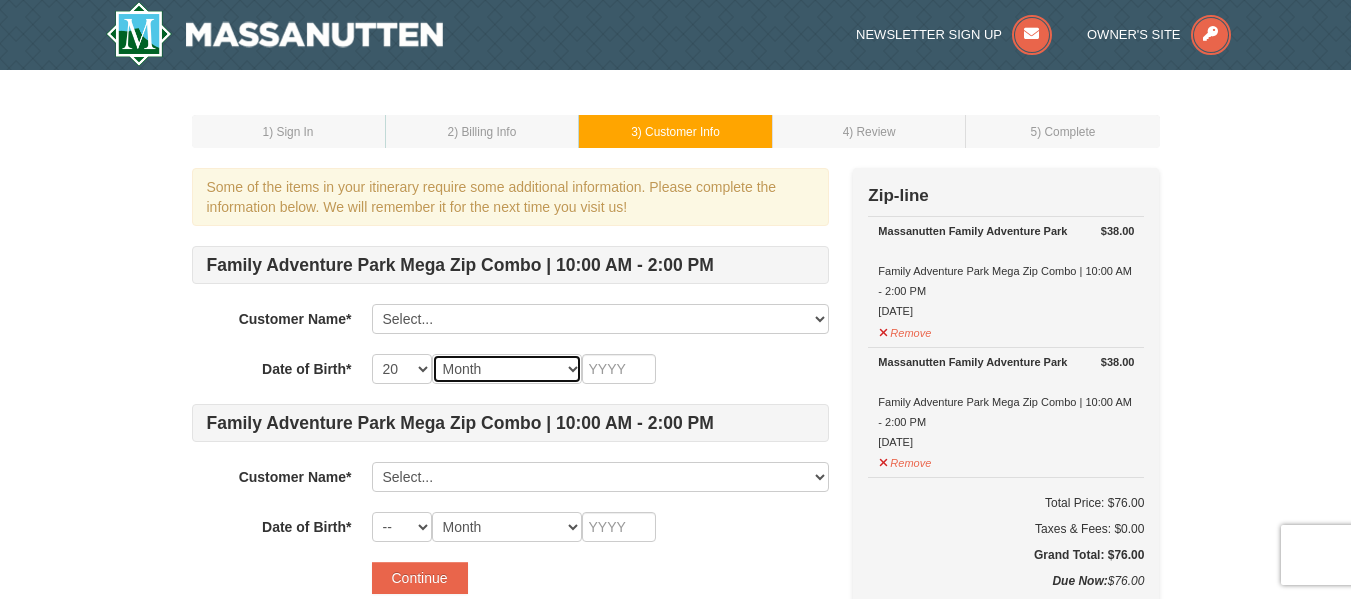 click on "Month January February March April May June July August September October November December" at bounding box center [507, 369] 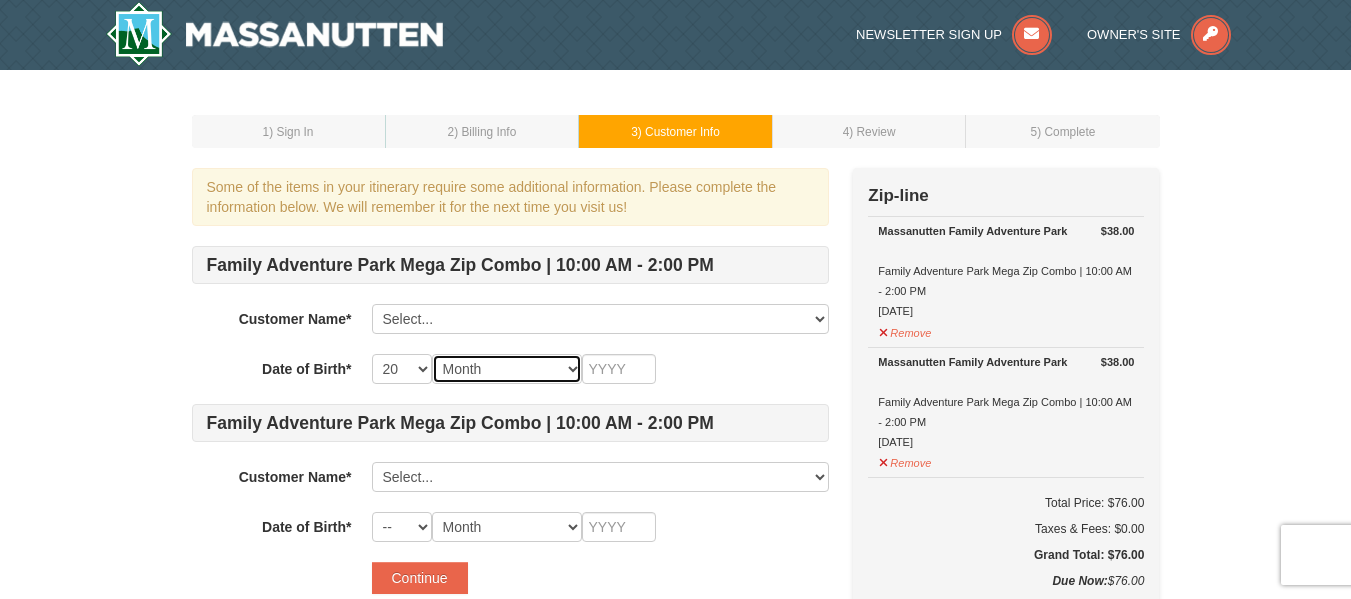 select on "07" 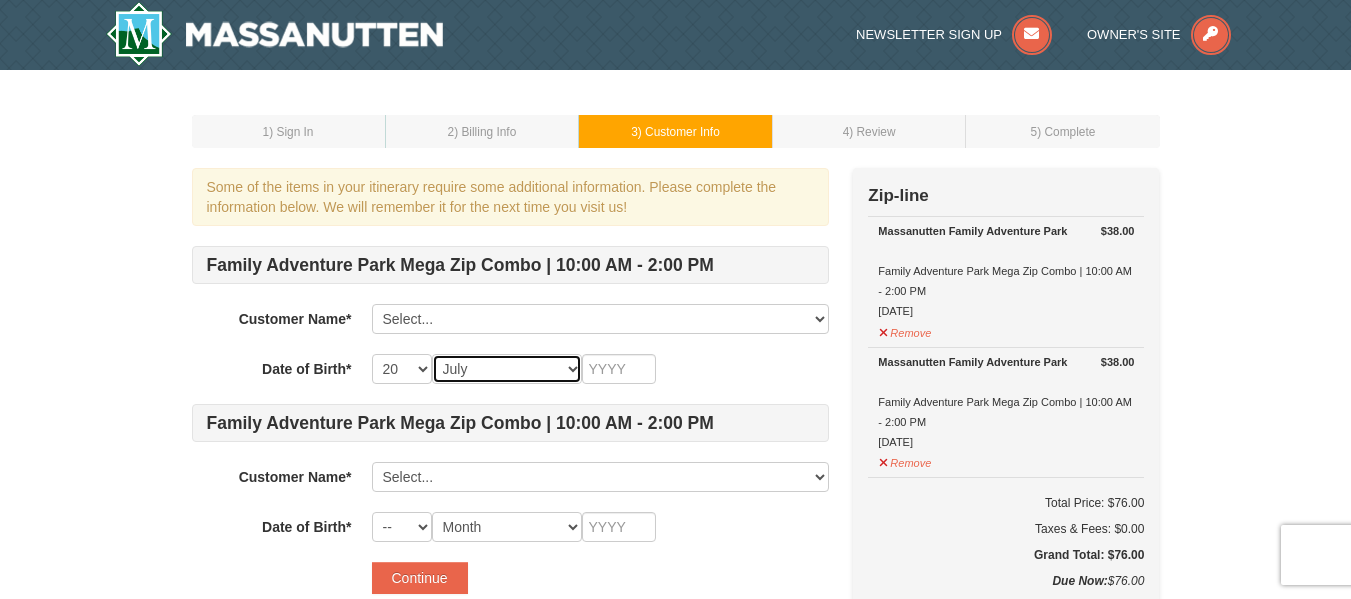 click on "Month January February March April May June July August September October November December" at bounding box center (507, 369) 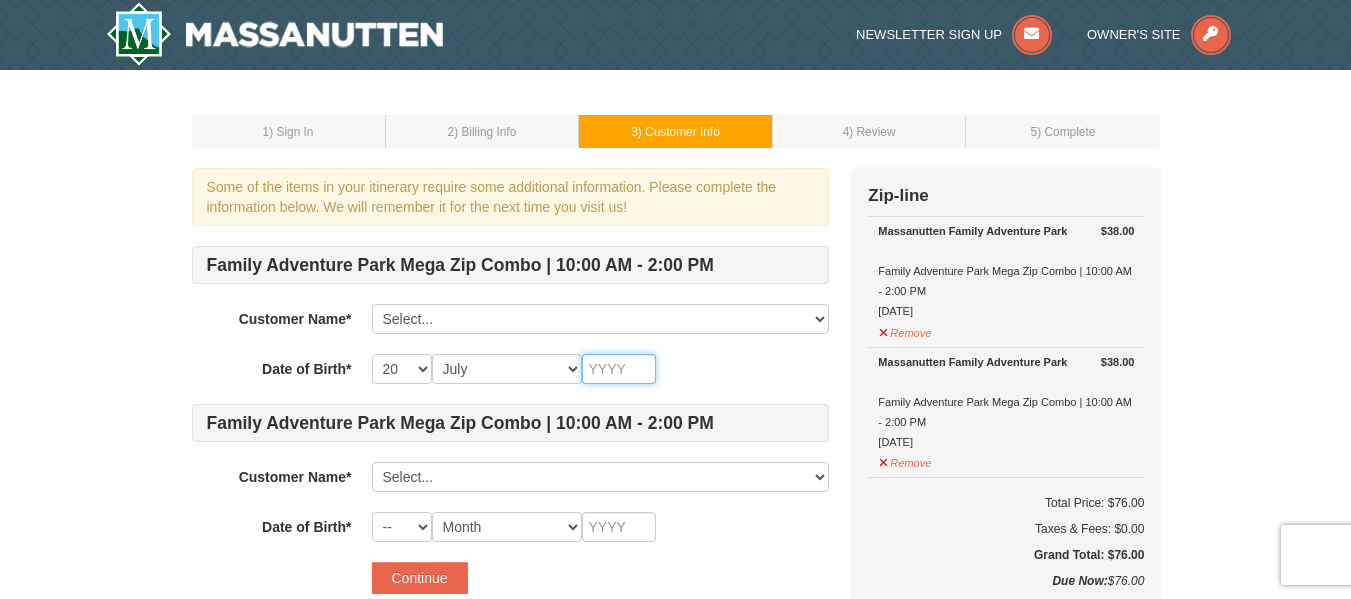 click at bounding box center [619, 369] 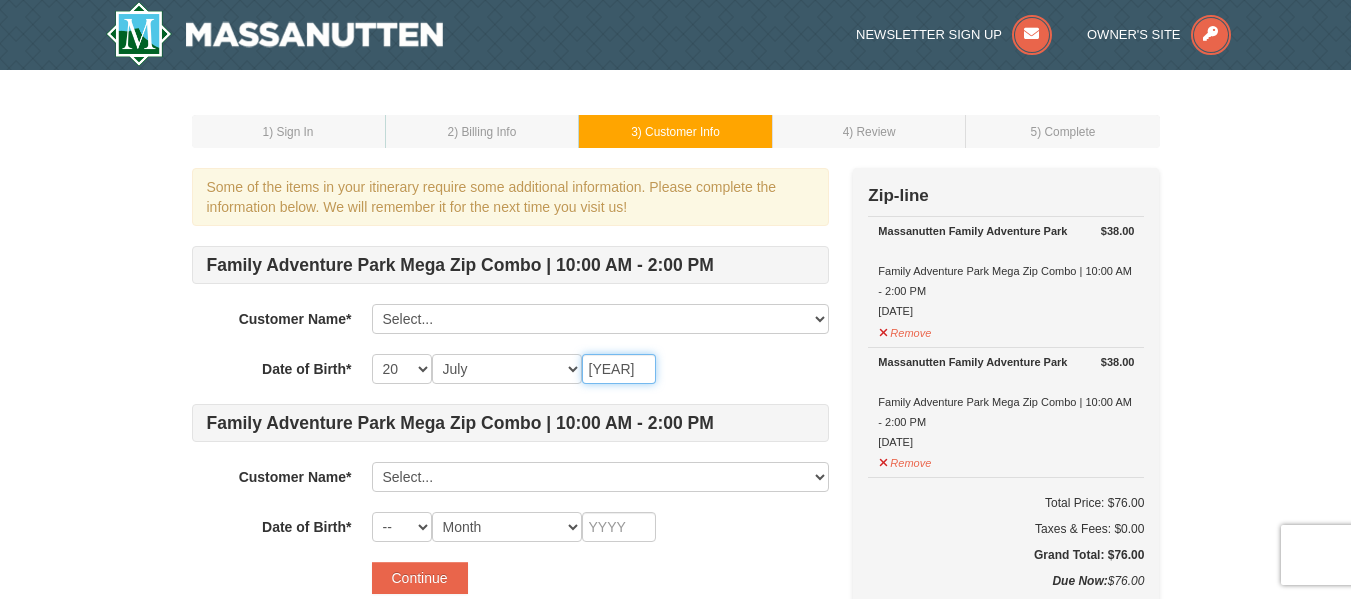 type on "1971" 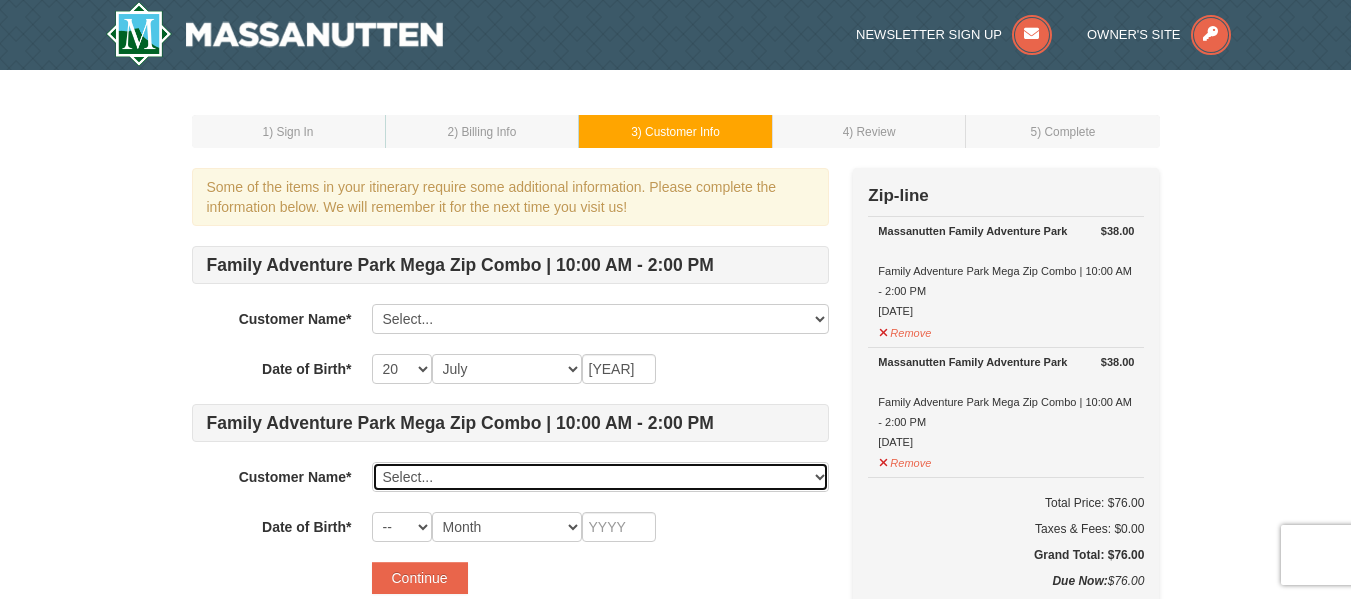 click on "Select... Hope French Add New..." at bounding box center (600, 477) 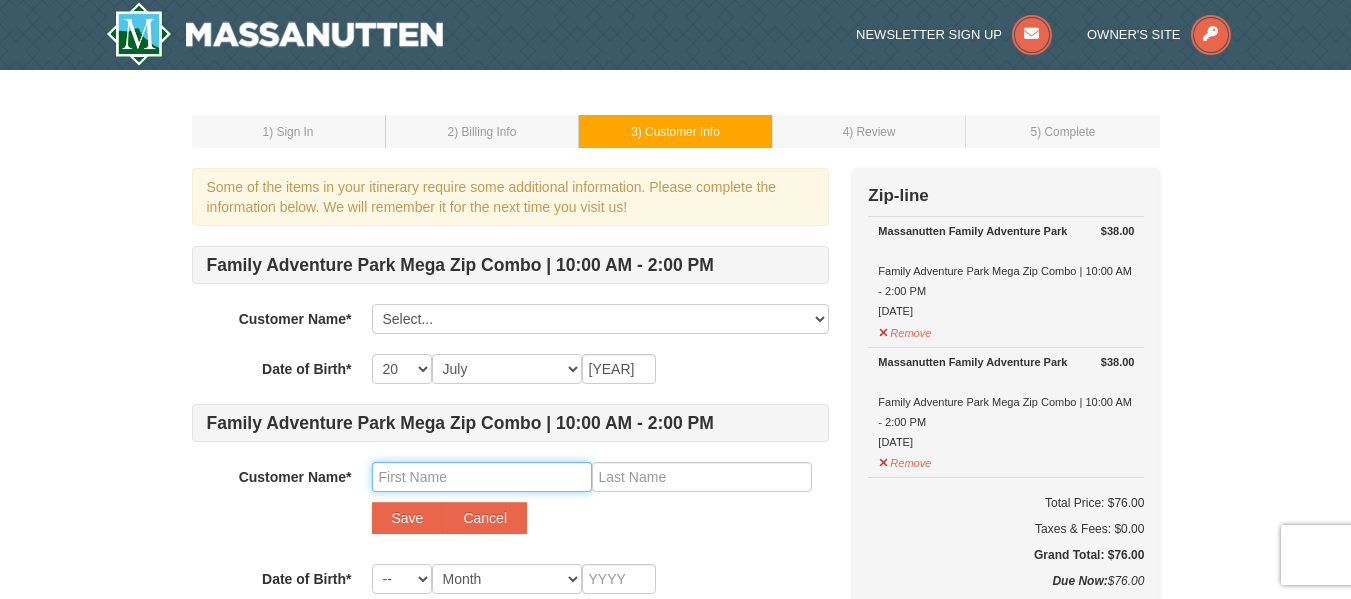 click at bounding box center [482, 477] 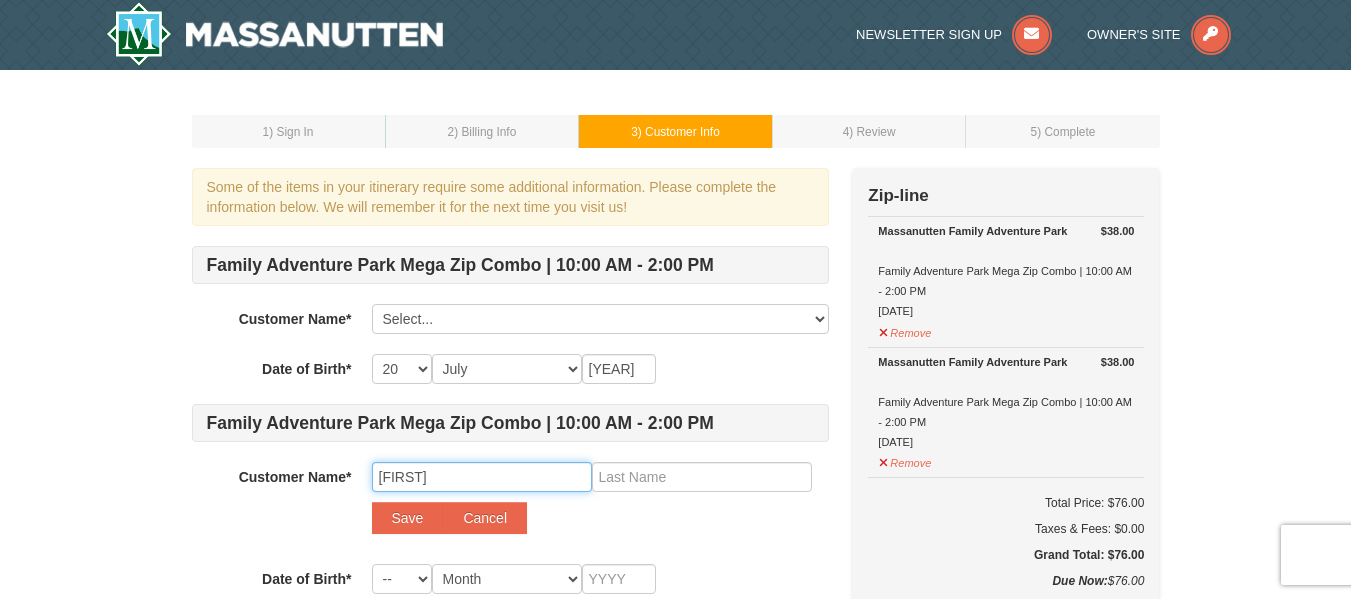 type on "Zoey" 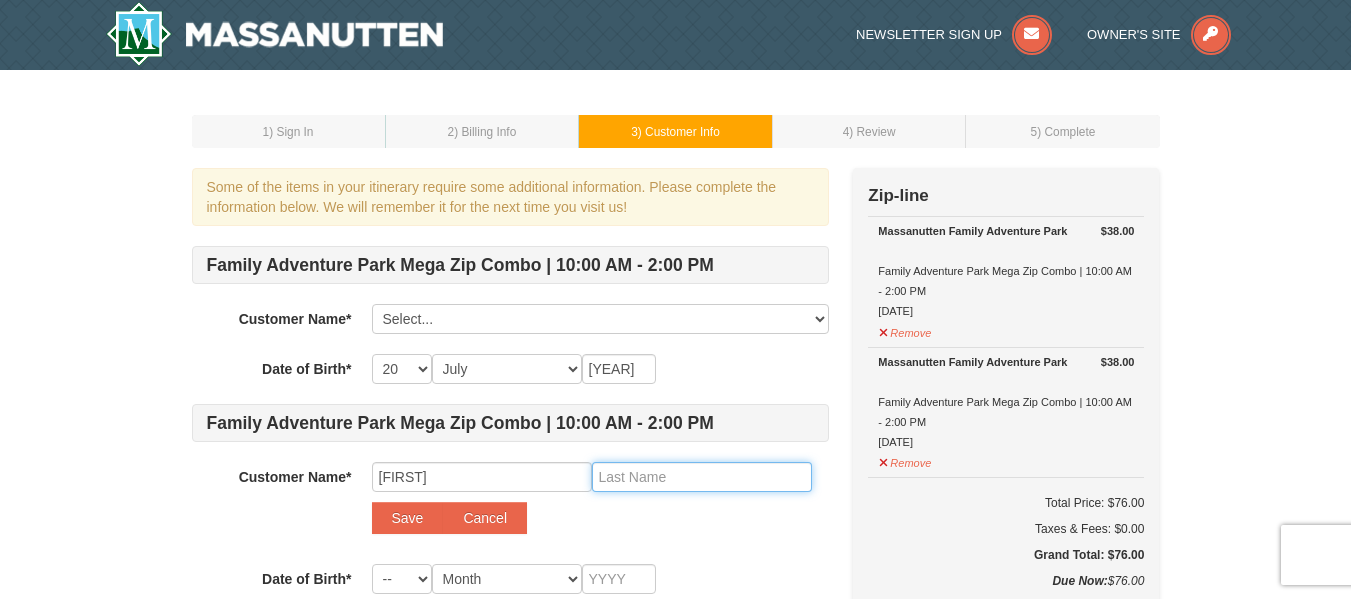 click at bounding box center [702, 477] 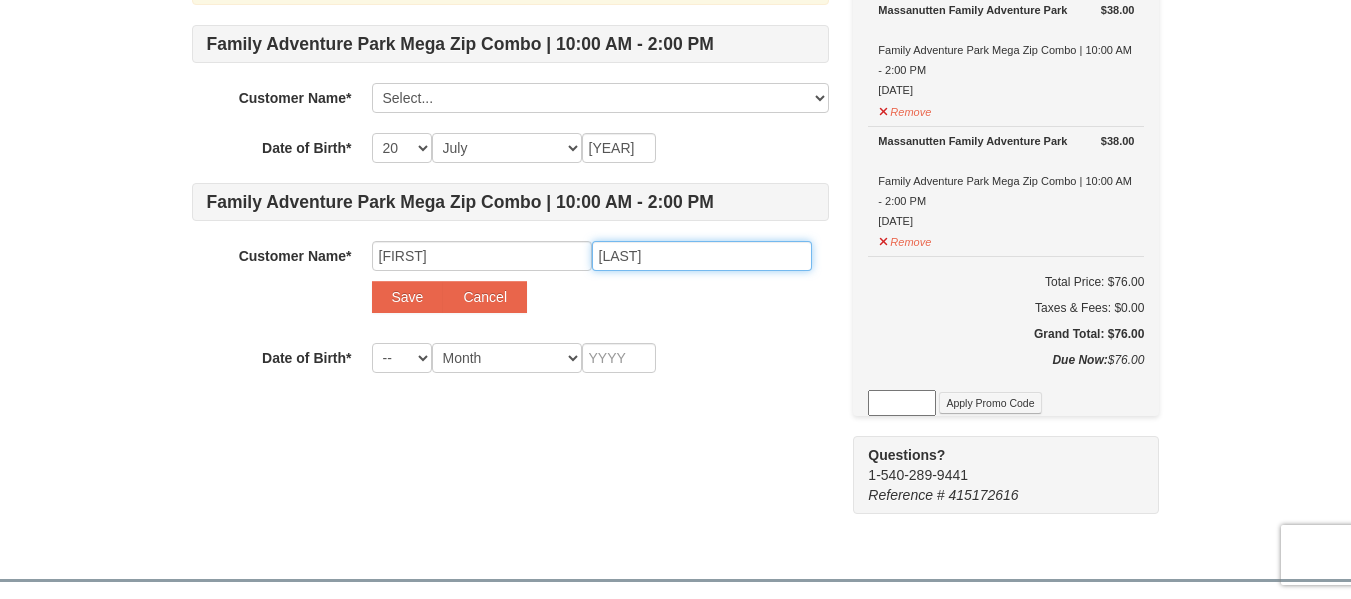 scroll, scrollTop: 223, scrollLeft: 0, axis: vertical 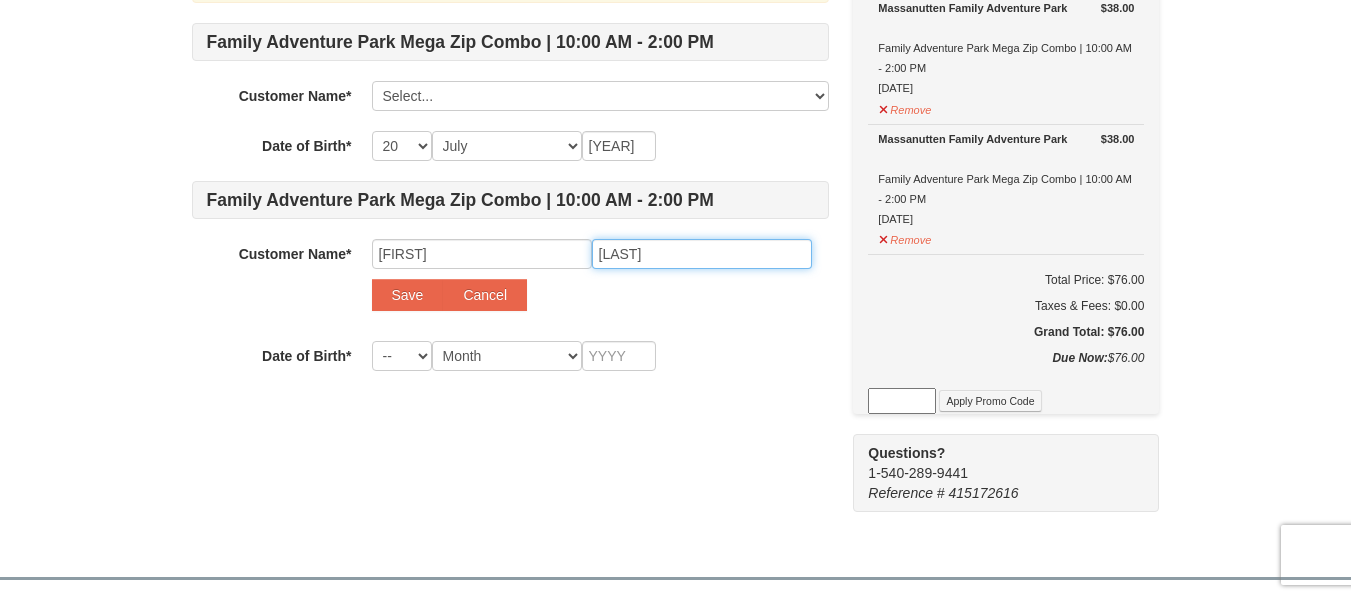type on "Smith" 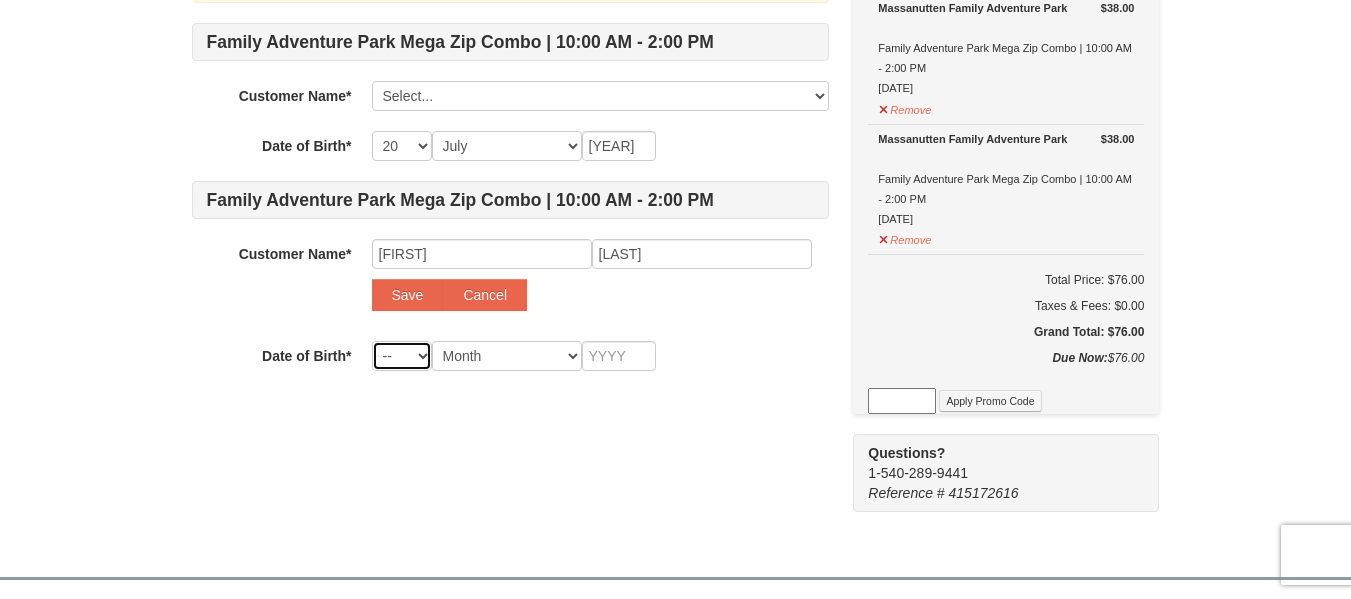 click on "-- 01 02 03 04 05 06 07 08 09 10 11 12 13 14 15 16 17 18 19 20 21 22 23 24 25 26 27 28 29 30 31" at bounding box center (402, 356) 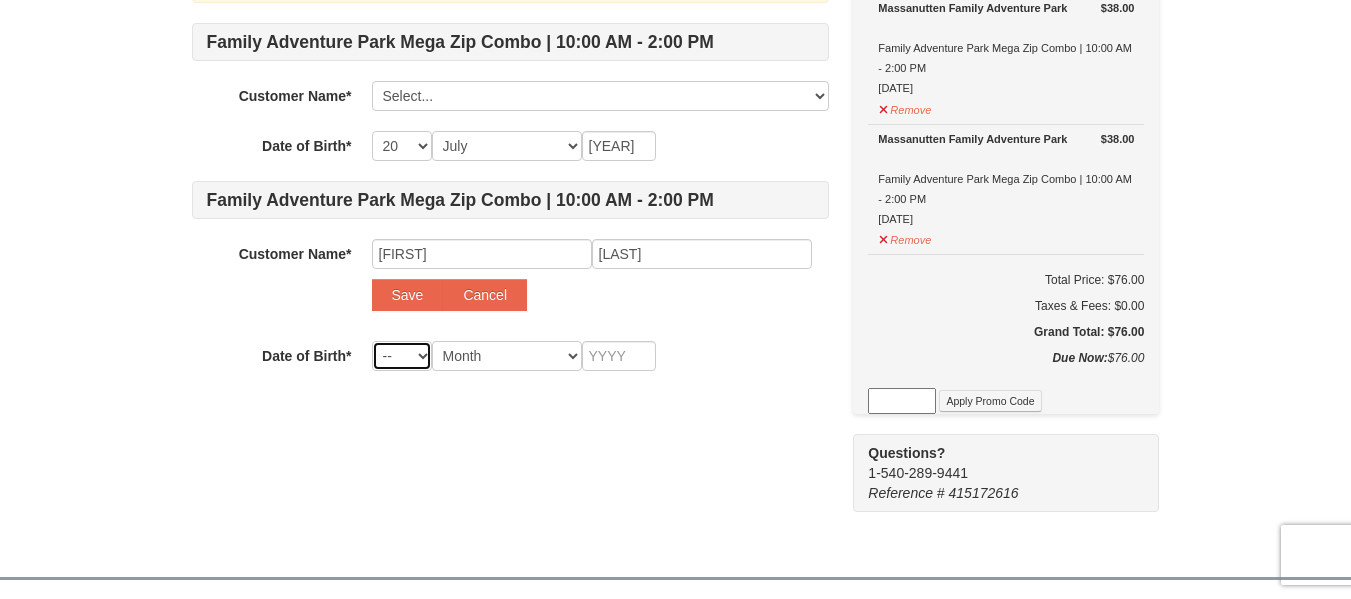 select on "11" 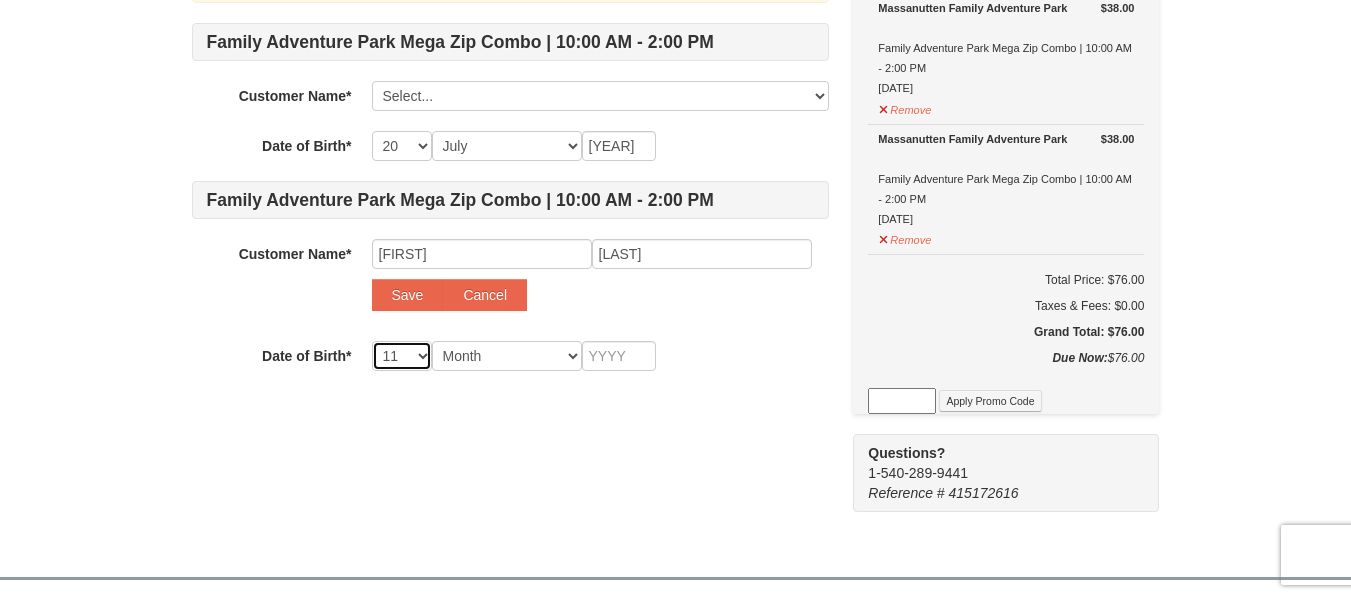 click on "-- 01 02 03 04 05 06 07 08 09 10 11 12 13 14 15 16 17 18 19 20 21 22 23 24 25 26 27 28 29 30 31" at bounding box center (402, 356) 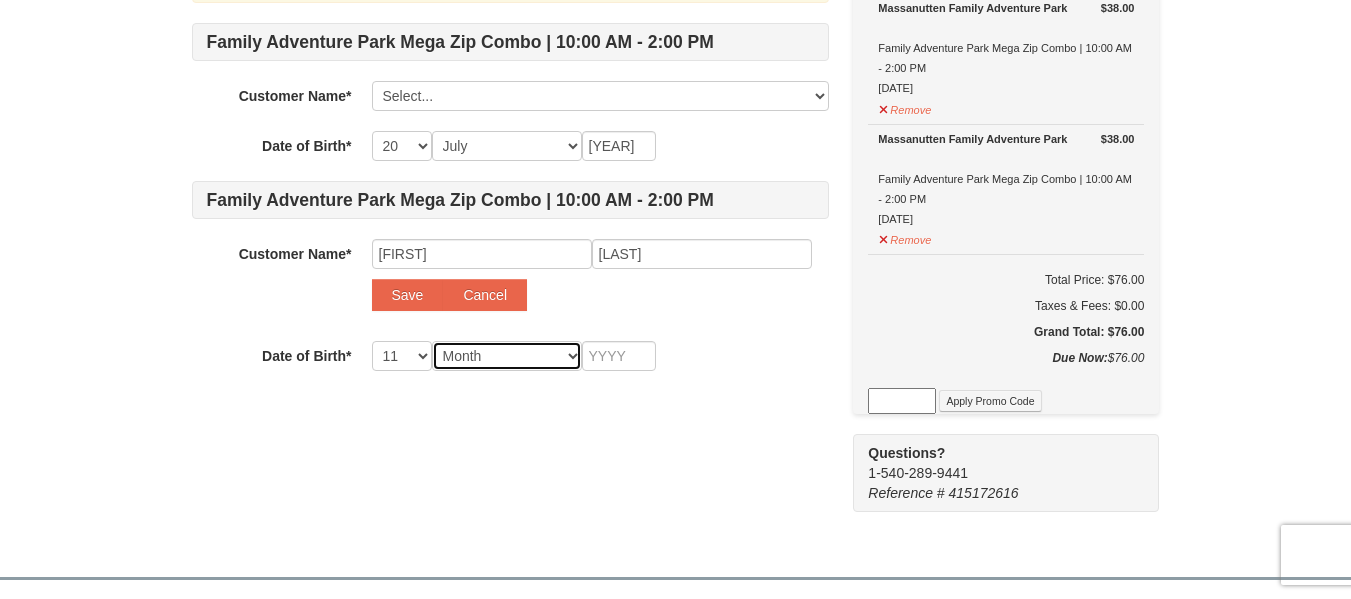 click on "Month January February March April May June July August September October November December" at bounding box center (507, 356) 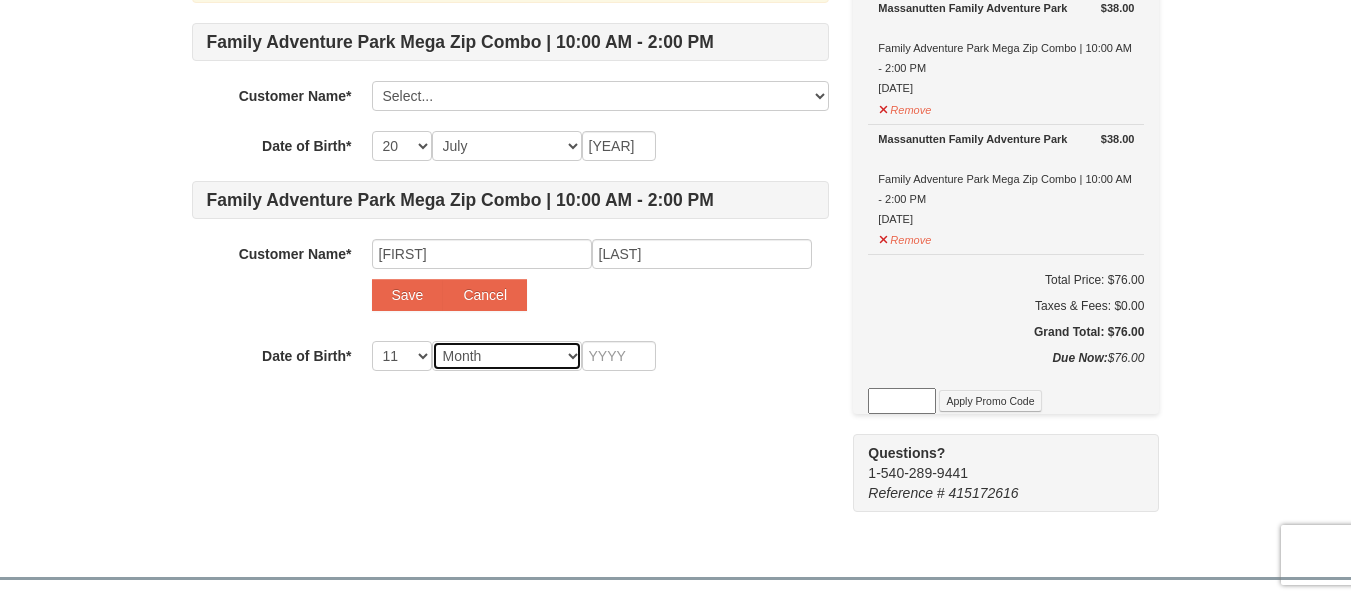 select on "07" 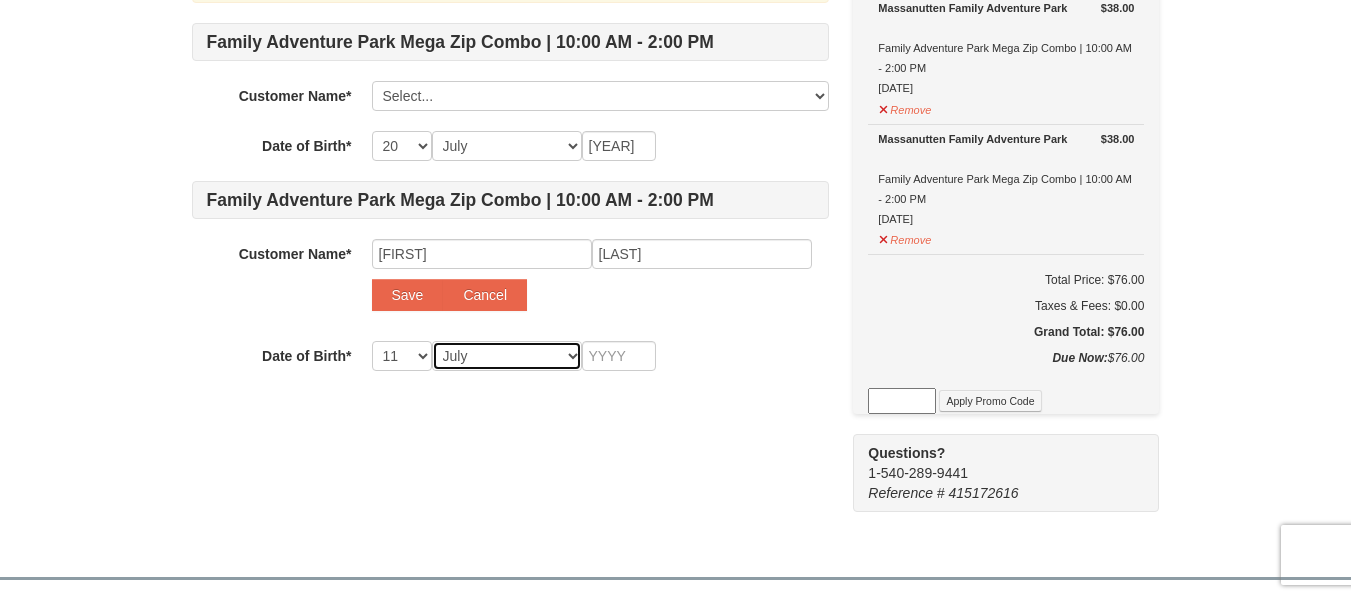 click on "Month January February March April May June July August September October November December" at bounding box center (507, 356) 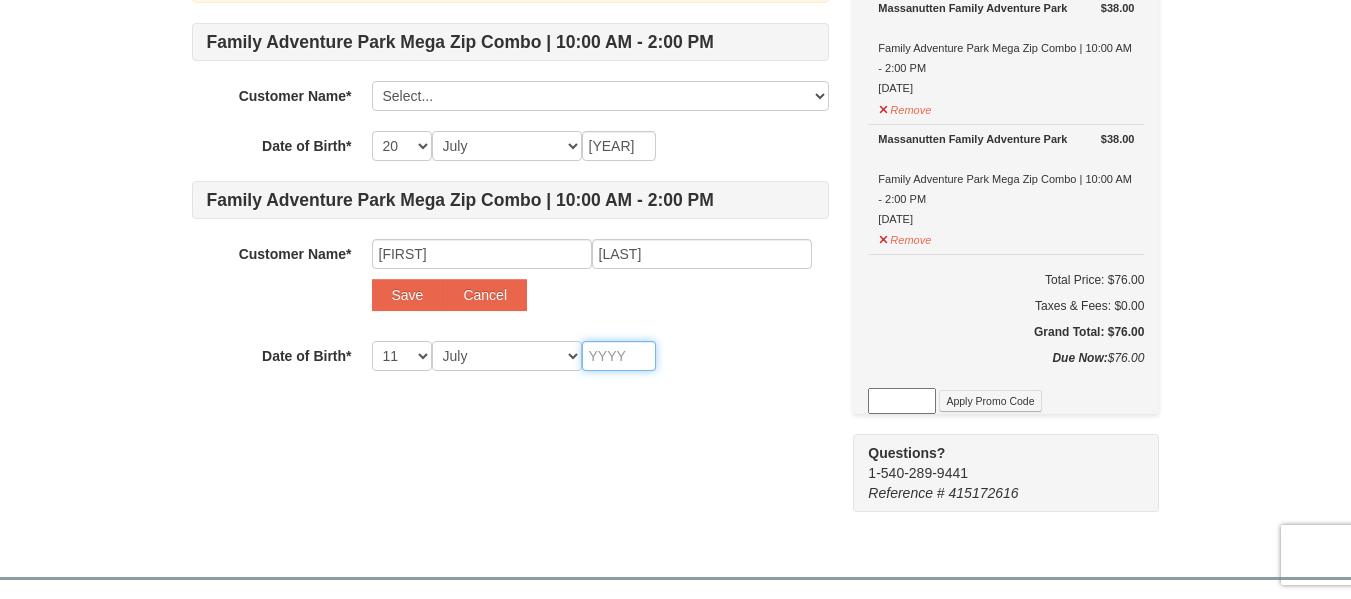 click at bounding box center [619, 356] 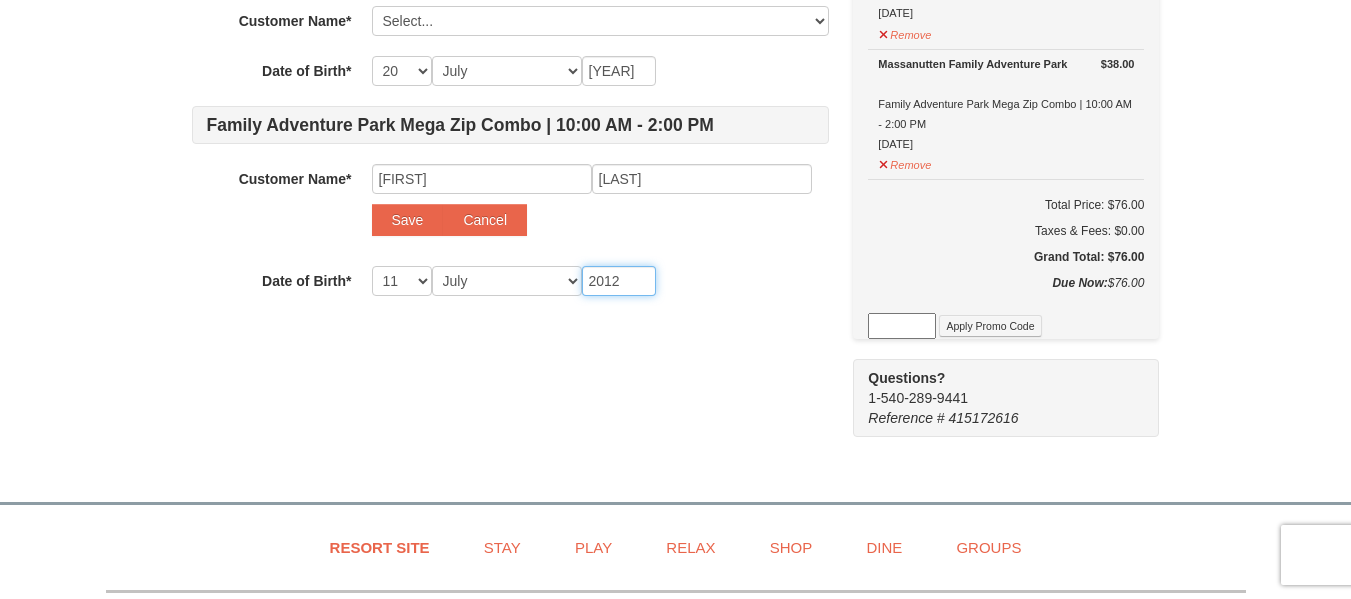scroll, scrollTop: 303, scrollLeft: 0, axis: vertical 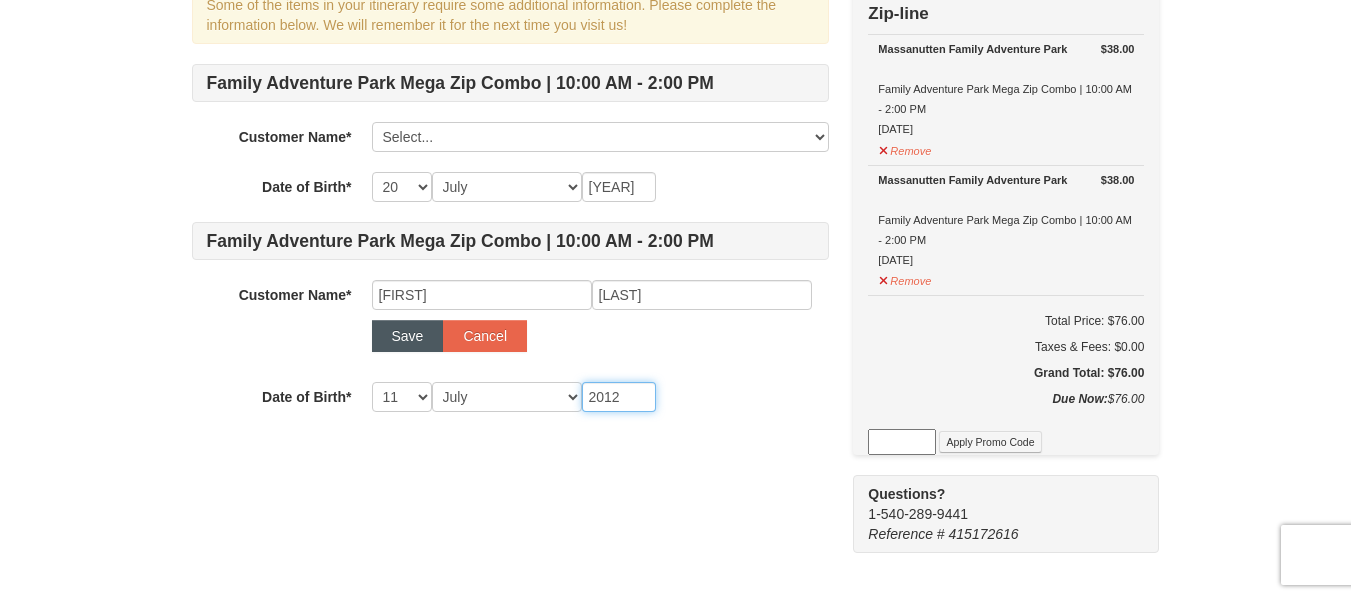 type on "2012" 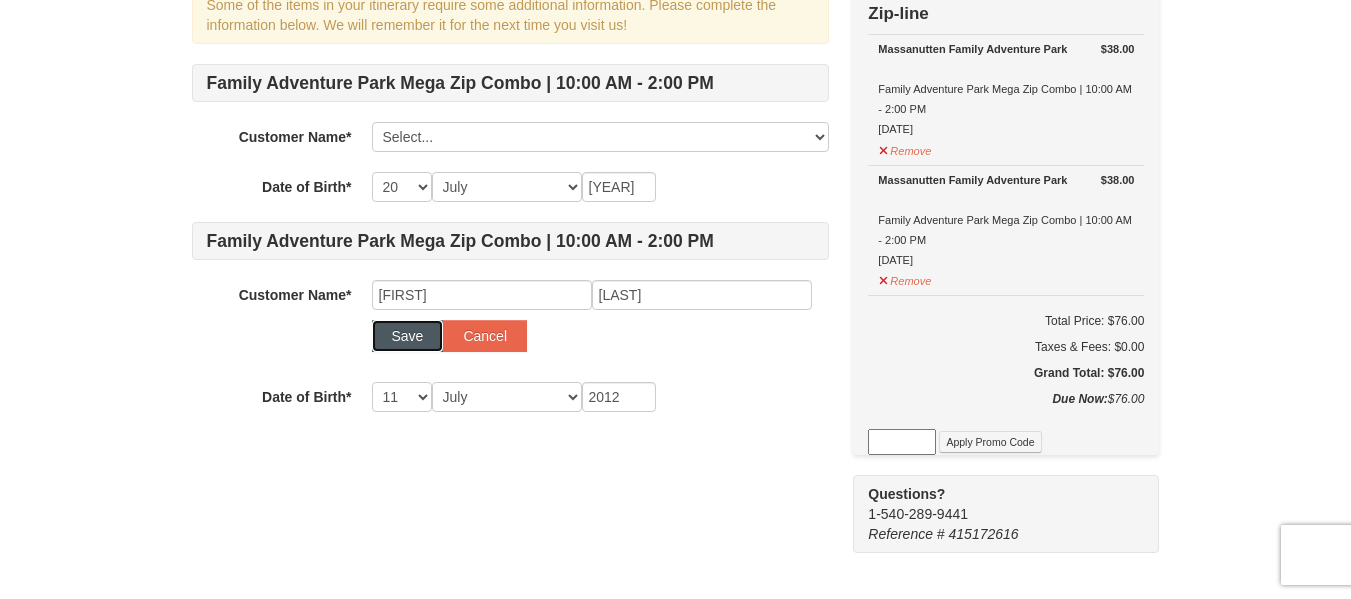 click on "Save" at bounding box center (408, 336) 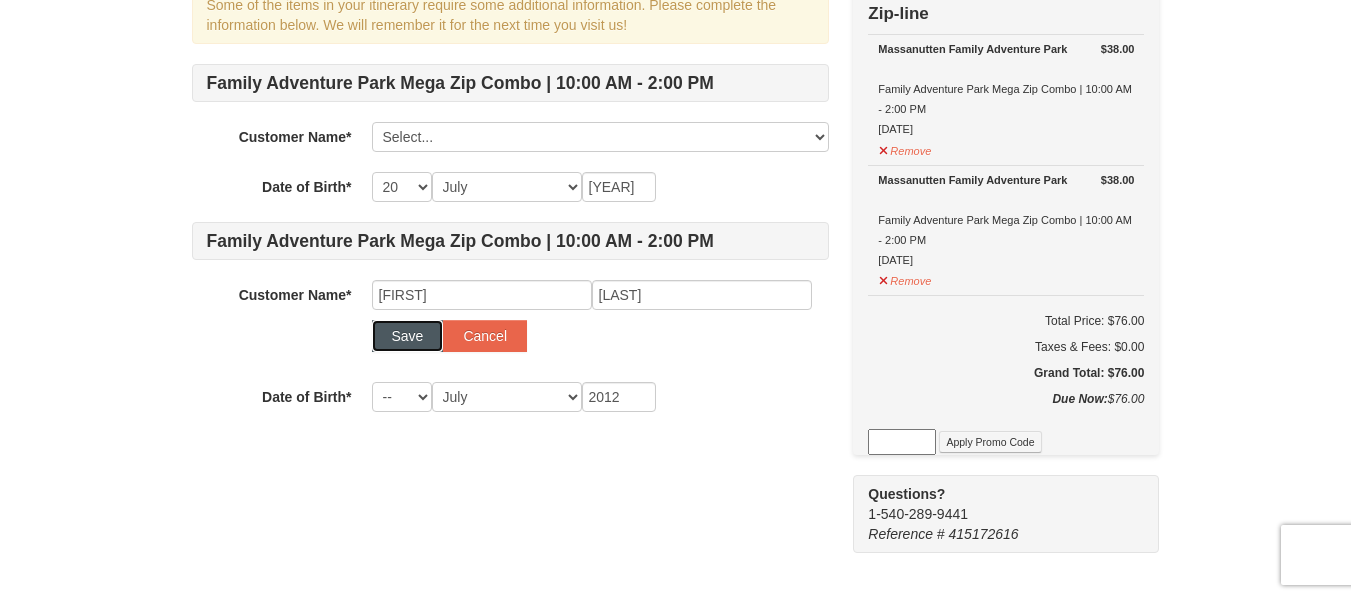select 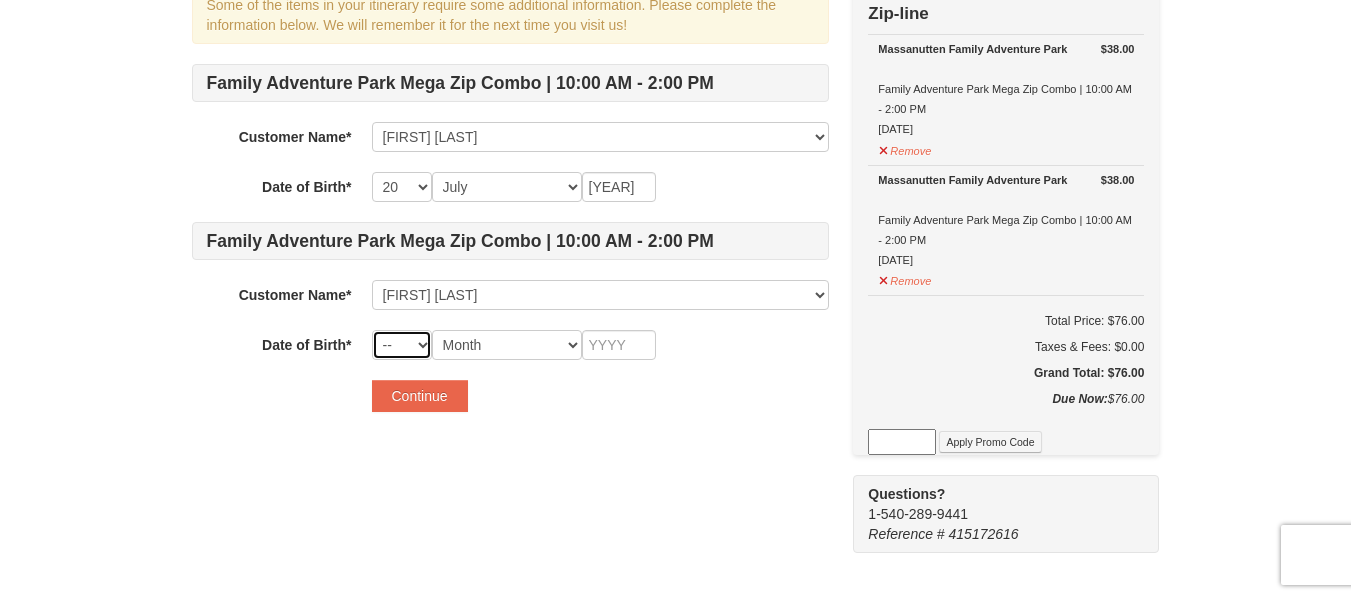 click on "-- 01 02 03 04 05 06 07 08 09 10 11 12 13 14 15 16 17 18 19 20 21 22 23 24 25 26 27 28 29 30 31" at bounding box center [402, 345] 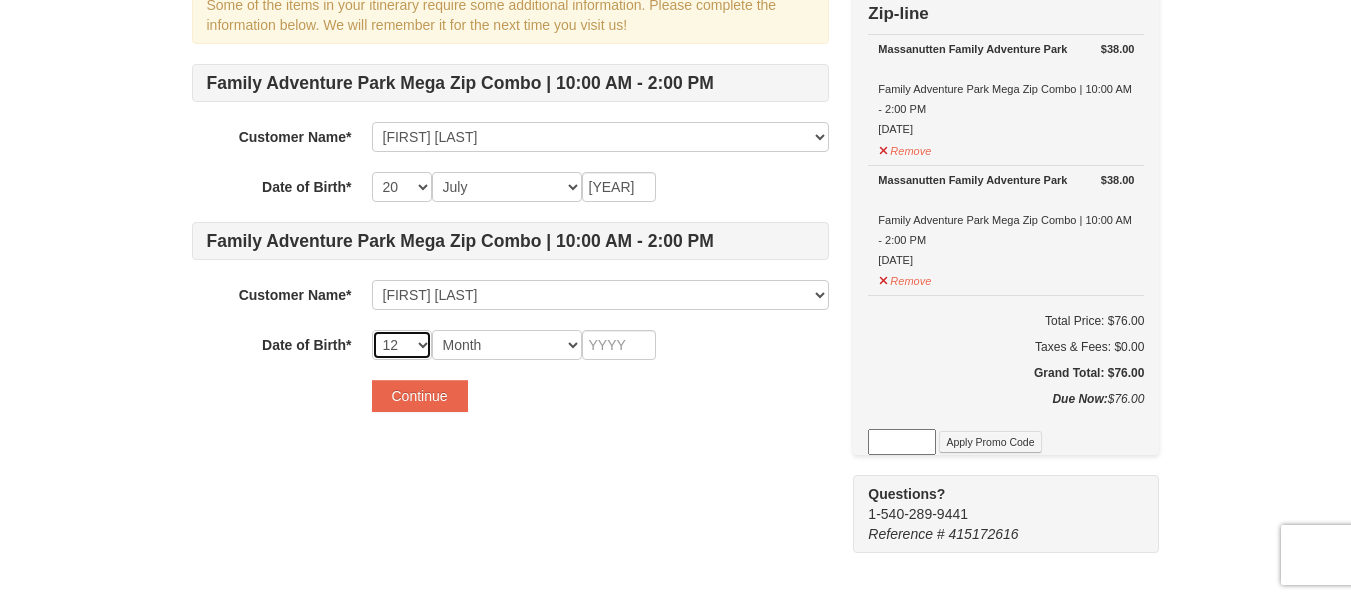 click on "-- 01 02 03 04 05 06 07 08 09 10 11 12 13 14 15 16 17 18 19 20 21 22 23 24 25 26 27 28 29 30 31" at bounding box center (402, 345) 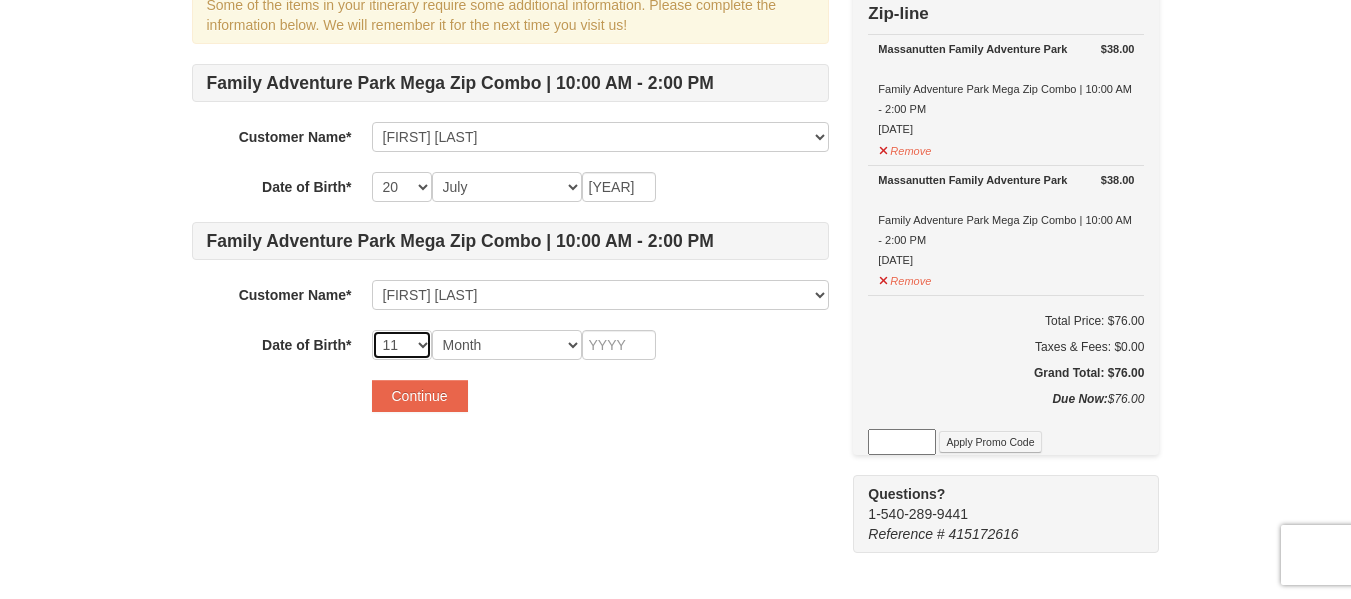 click on "-- 01 02 03 04 05 06 07 08 09 10 11 12 13 14 15 16 17 18 19 20 21 22 23 24 25 26 27 28 29 30 31" at bounding box center [402, 345] 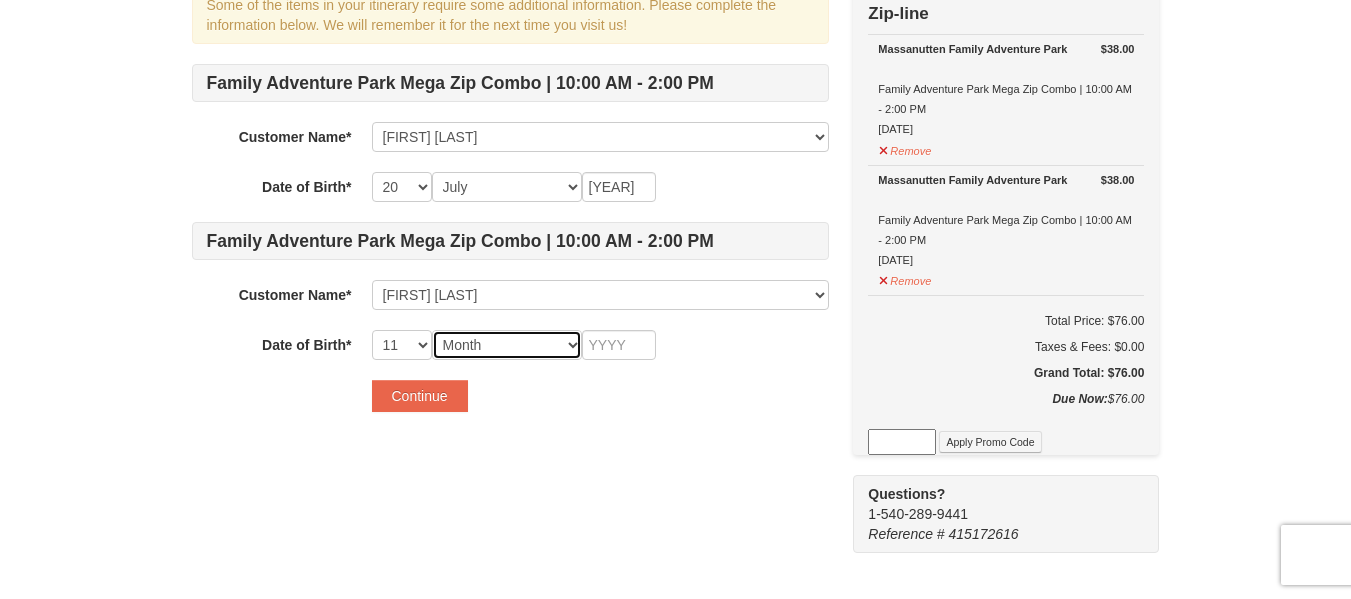 click on "Month January February March April May June July August September October November December" at bounding box center [507, 345] 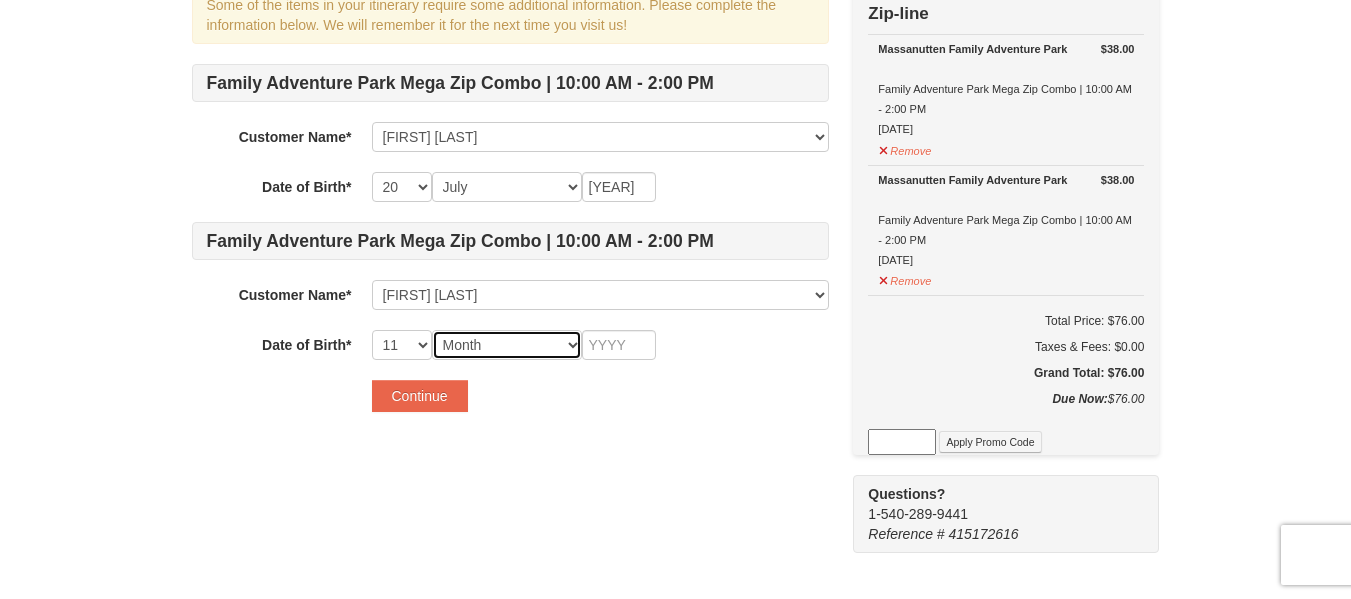 select on "07" 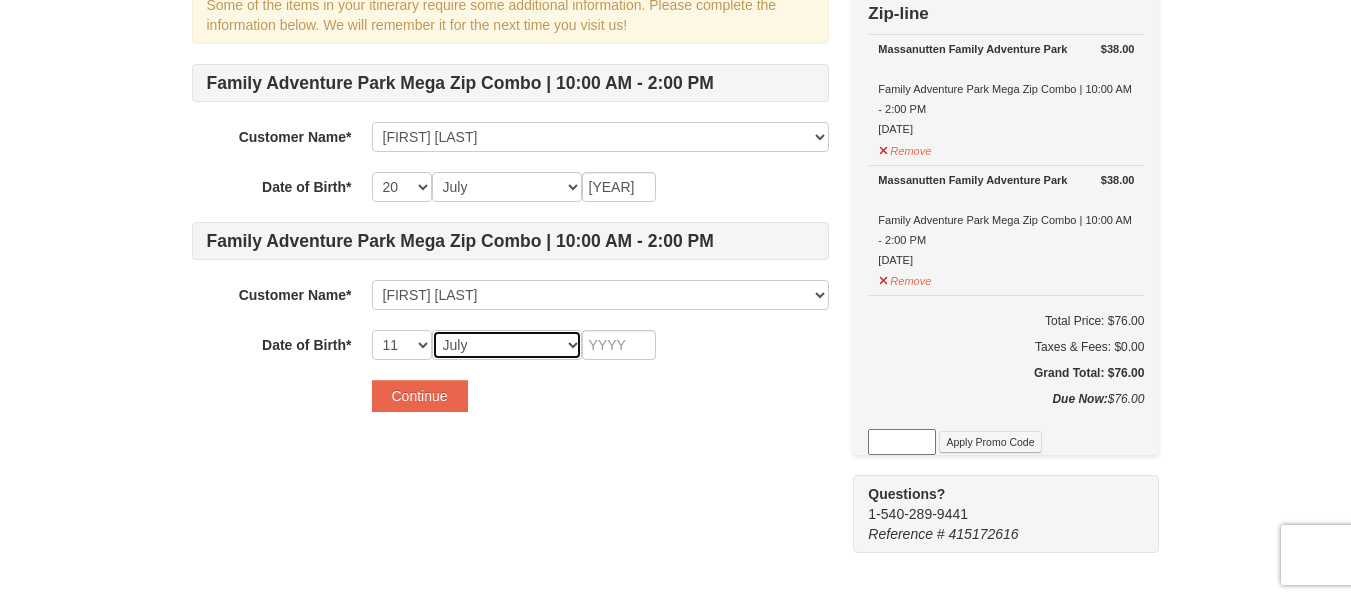 click on "Month January February March April May June July August September October November December" at bounding box center [507, 345] 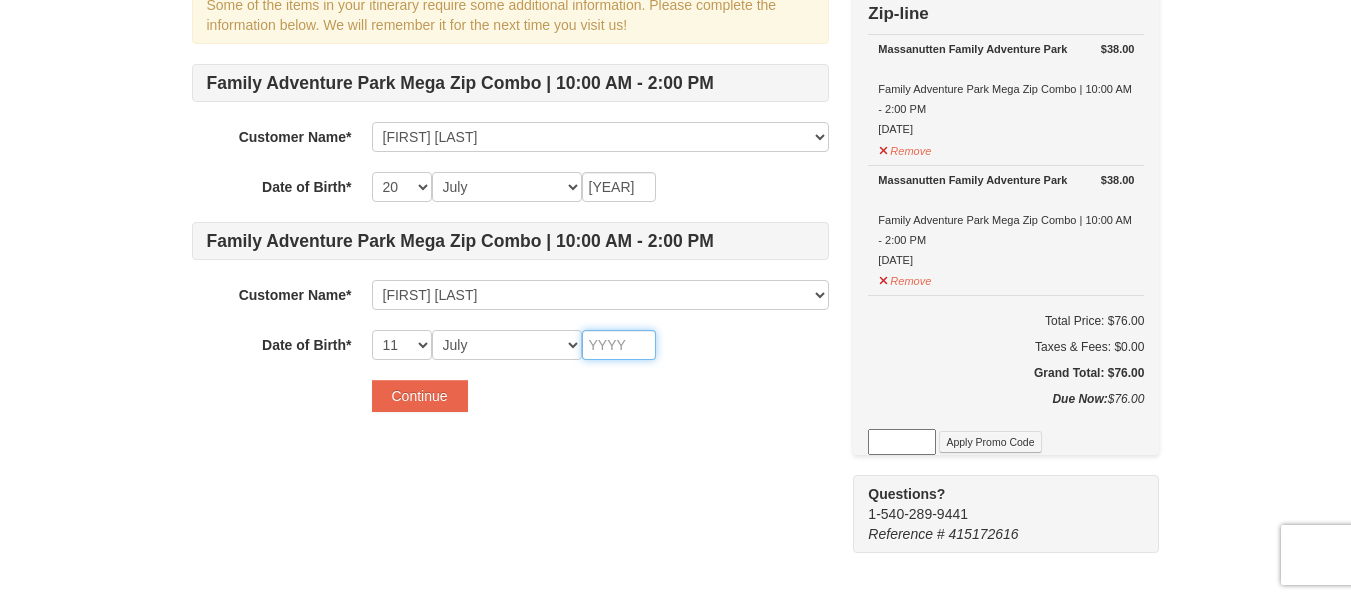 click at bounding box center (619, 345) 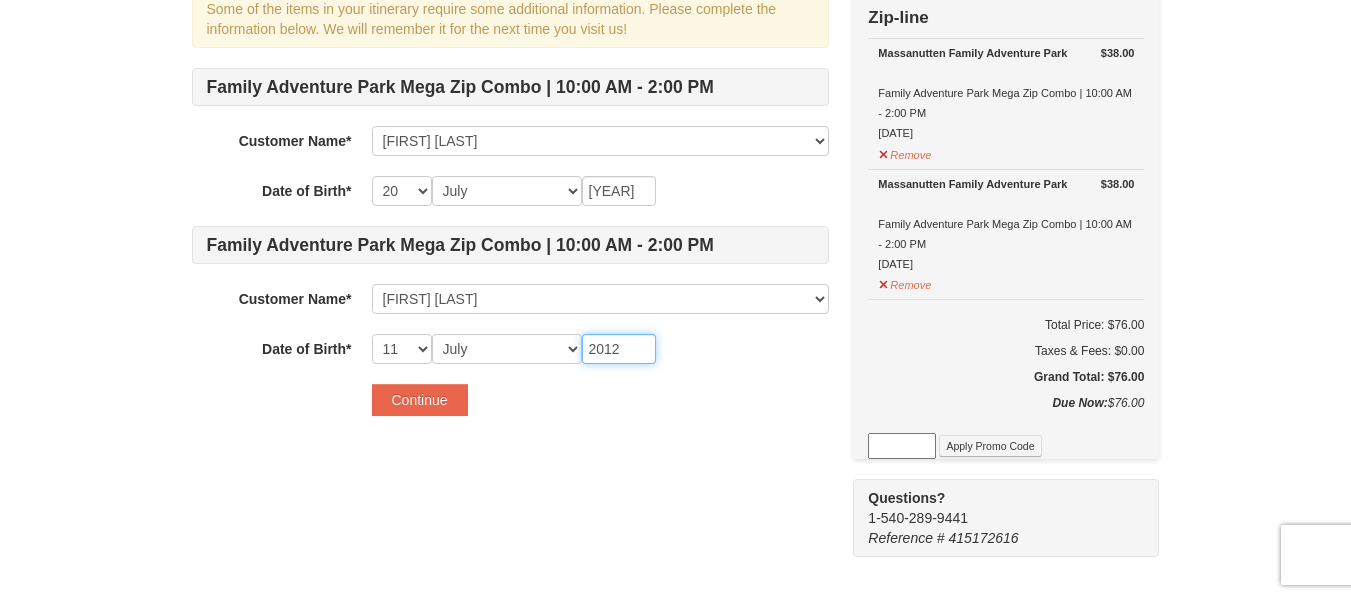 scroll, scrollTop: 180, scrollLeft: 0, axis: vertical 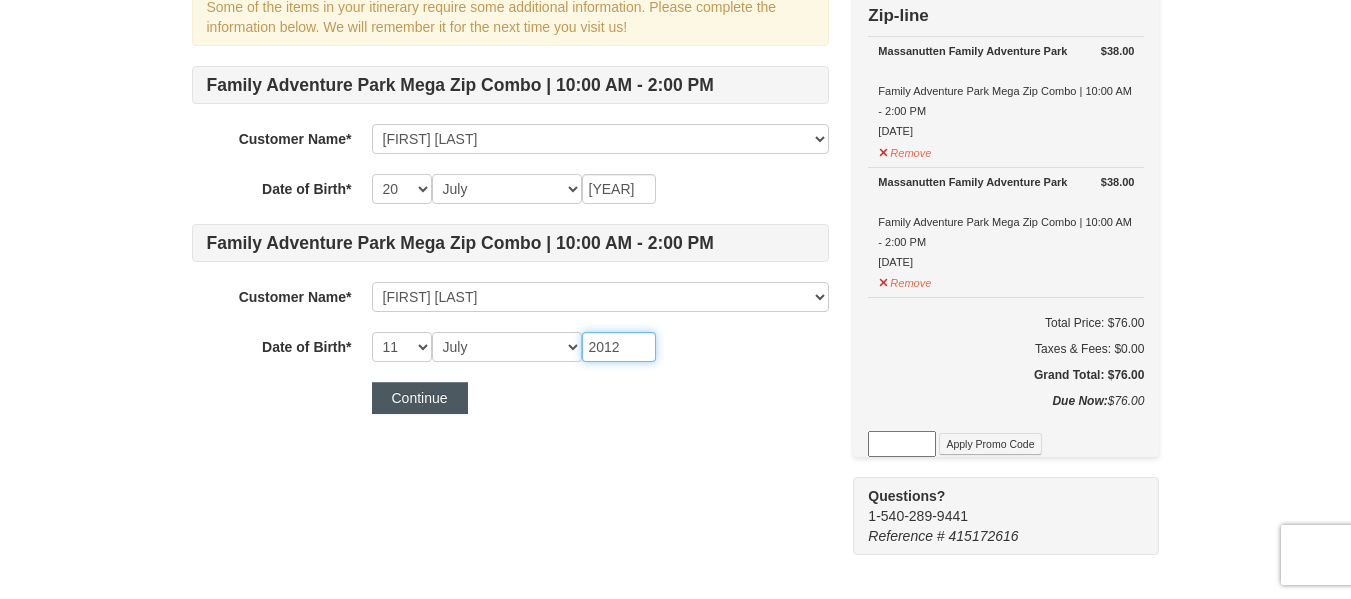 type on "2012" 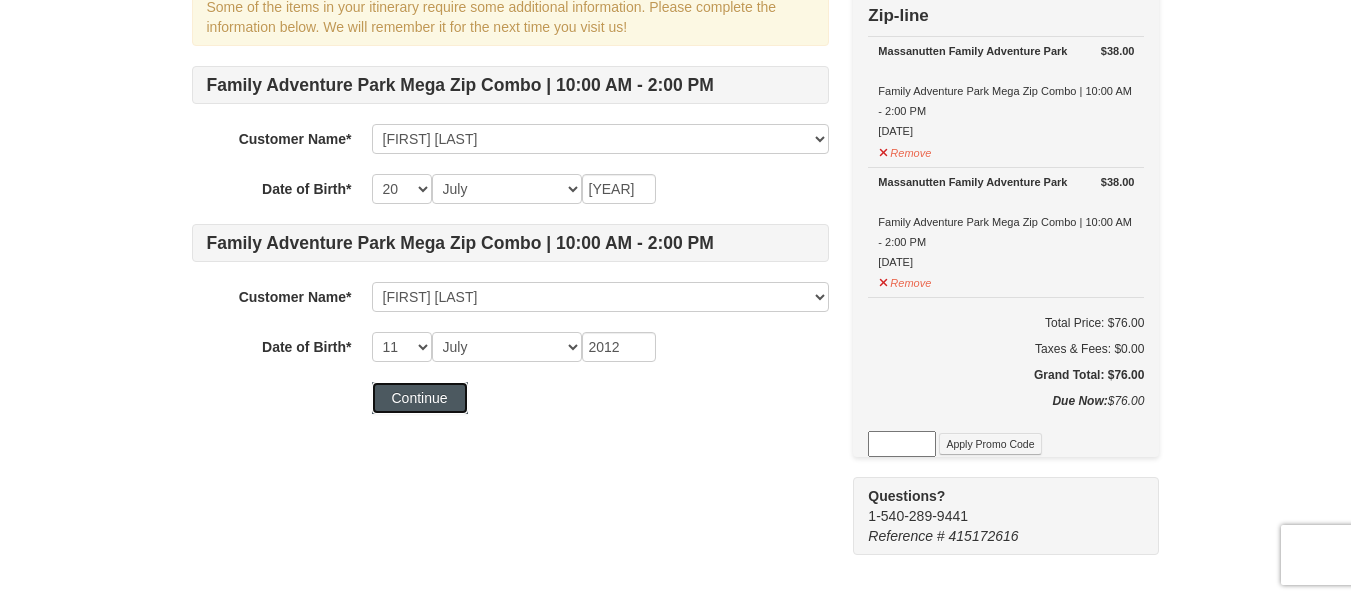 click on "Continue" at bounding box center [420, 398] 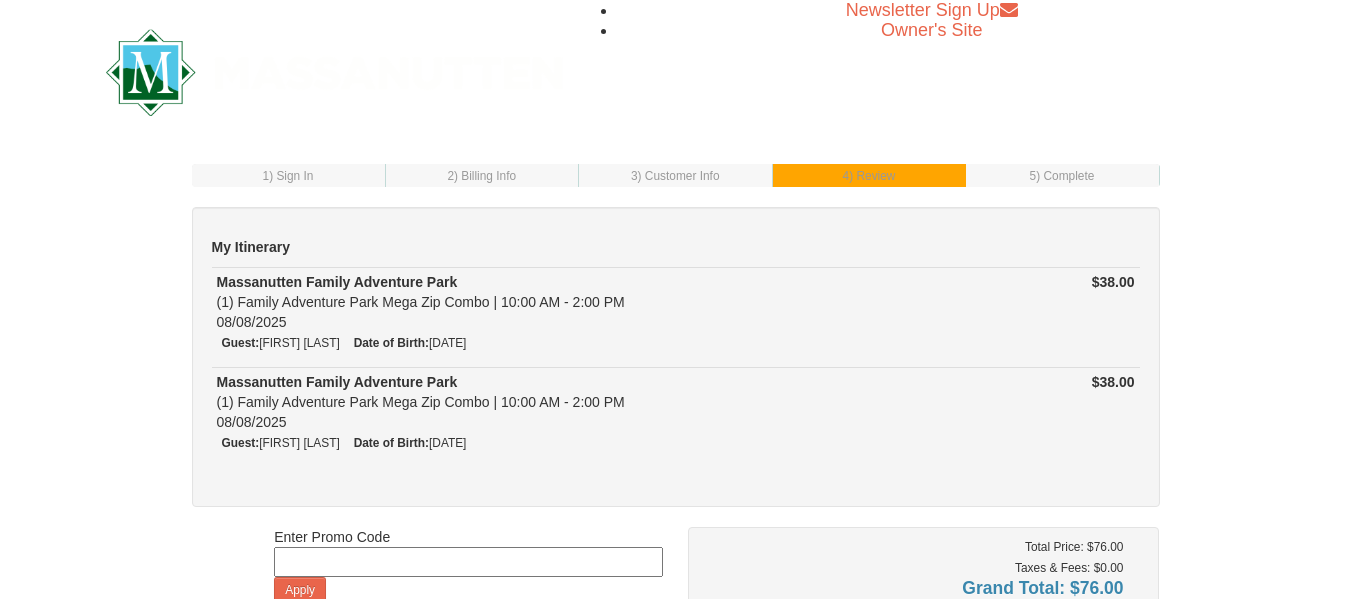 scroll, scrollTop: 0, scrollLeft: 0, axis: both 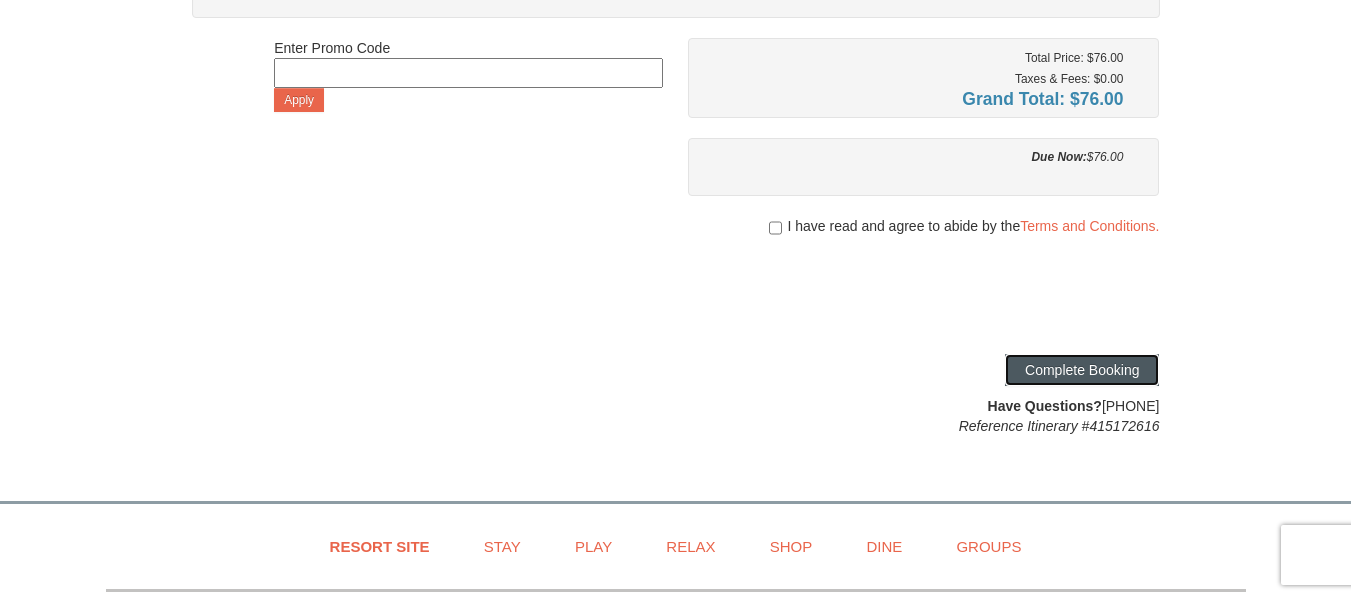 click on "Complete Booking" at bounding box center [1082, 370] 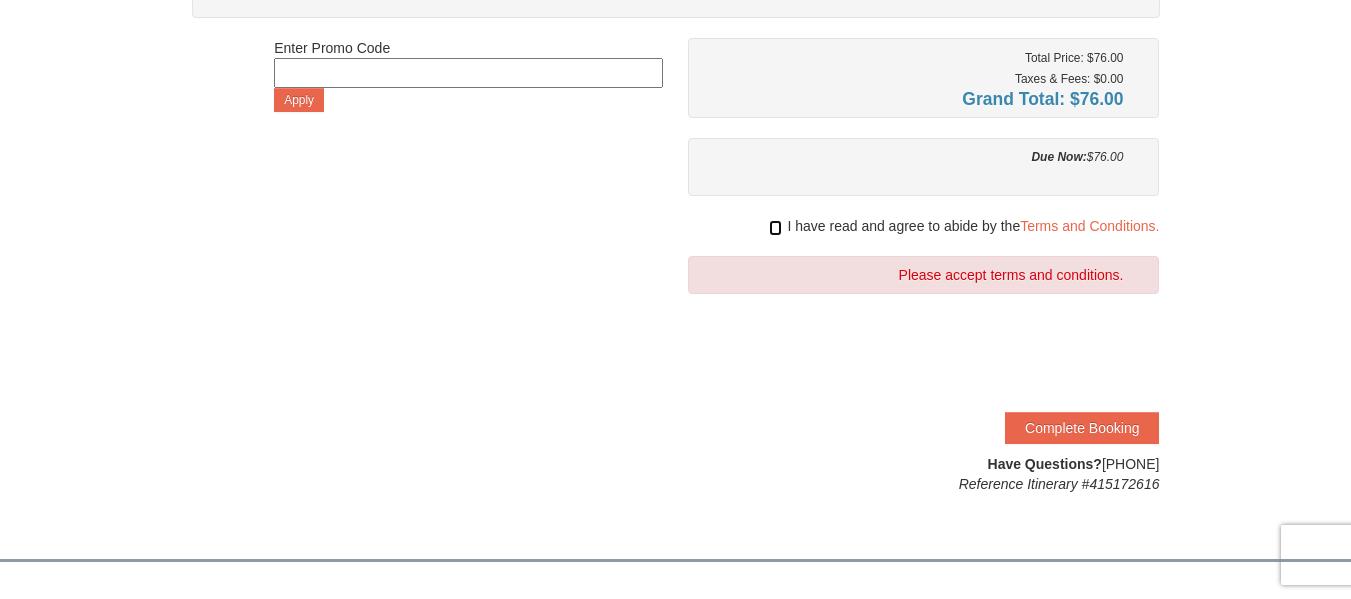 click at bounding box center (775, 228) 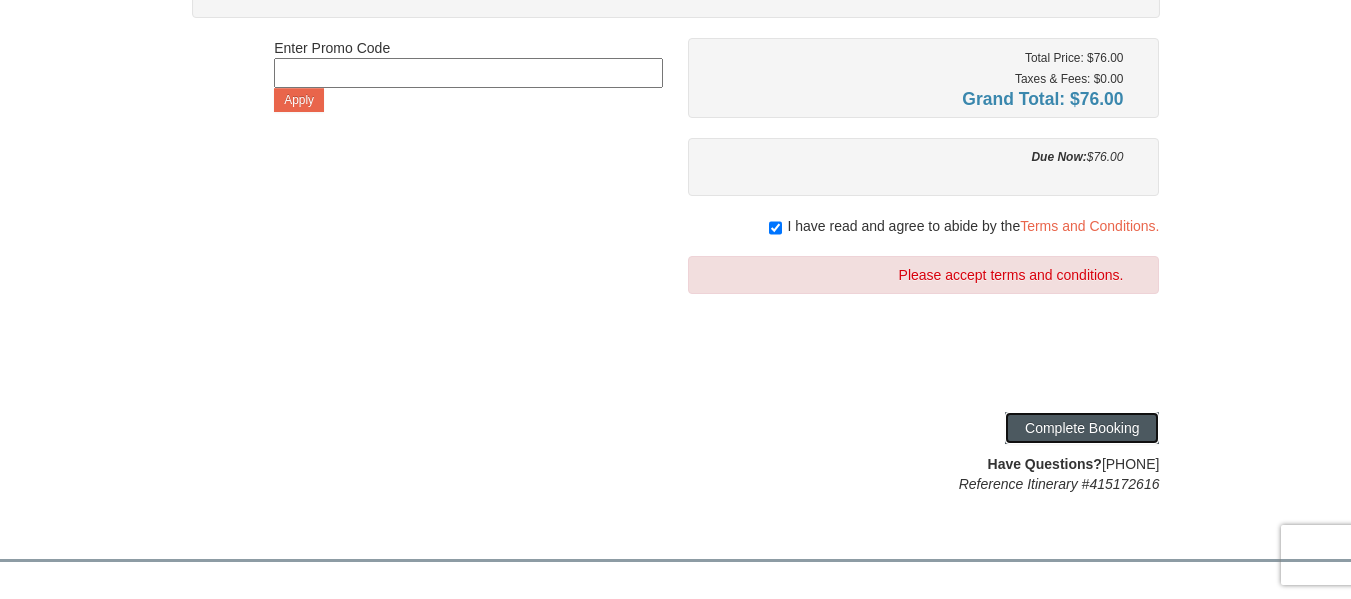 click on "Complete Booking" at bounding box center (1082, 428) 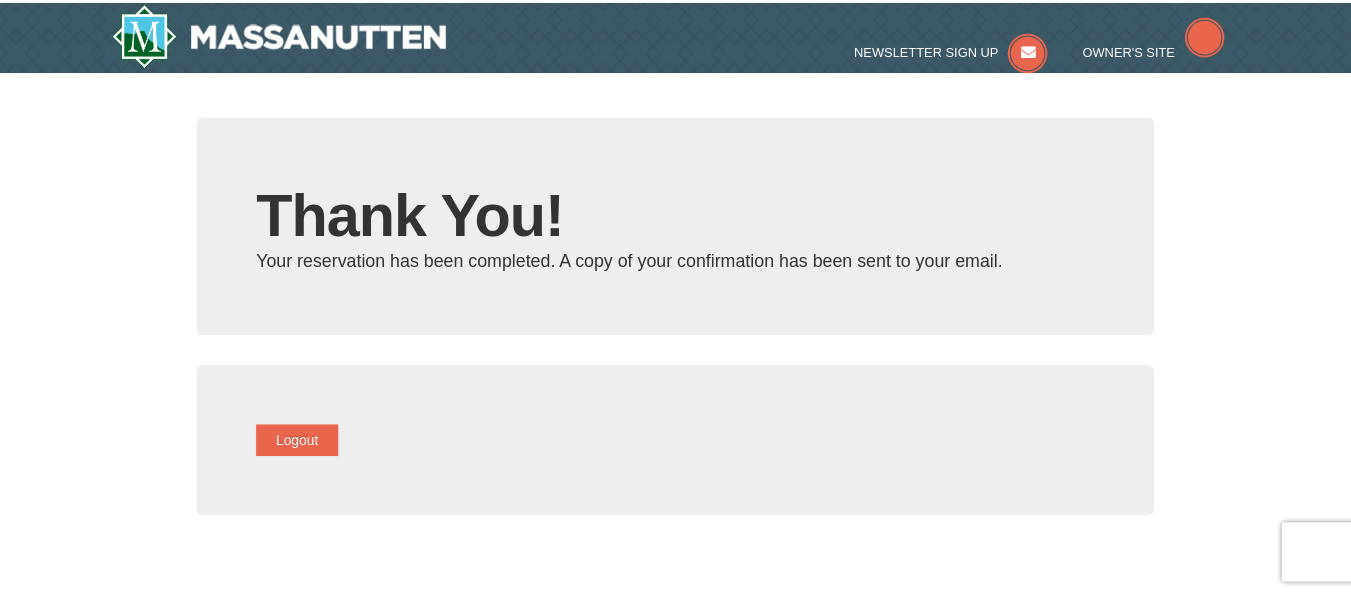scroll, scrollTop: 0, scrollLeft: 0, axis: both 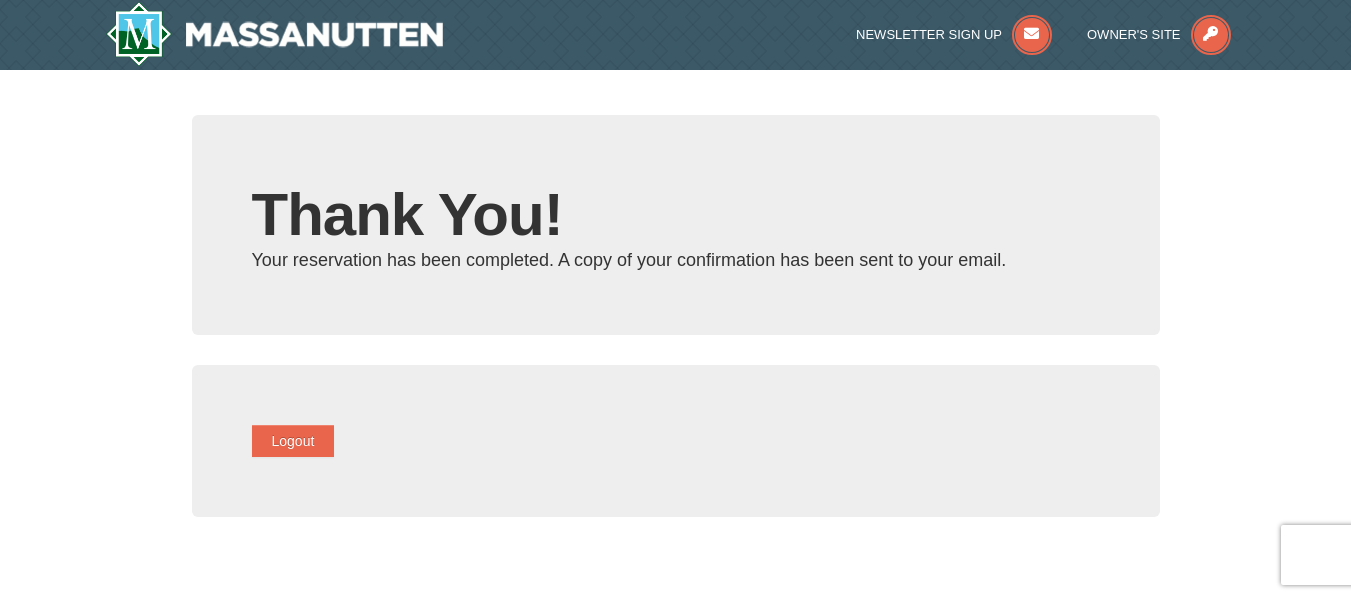 type on "[EMAIL]" 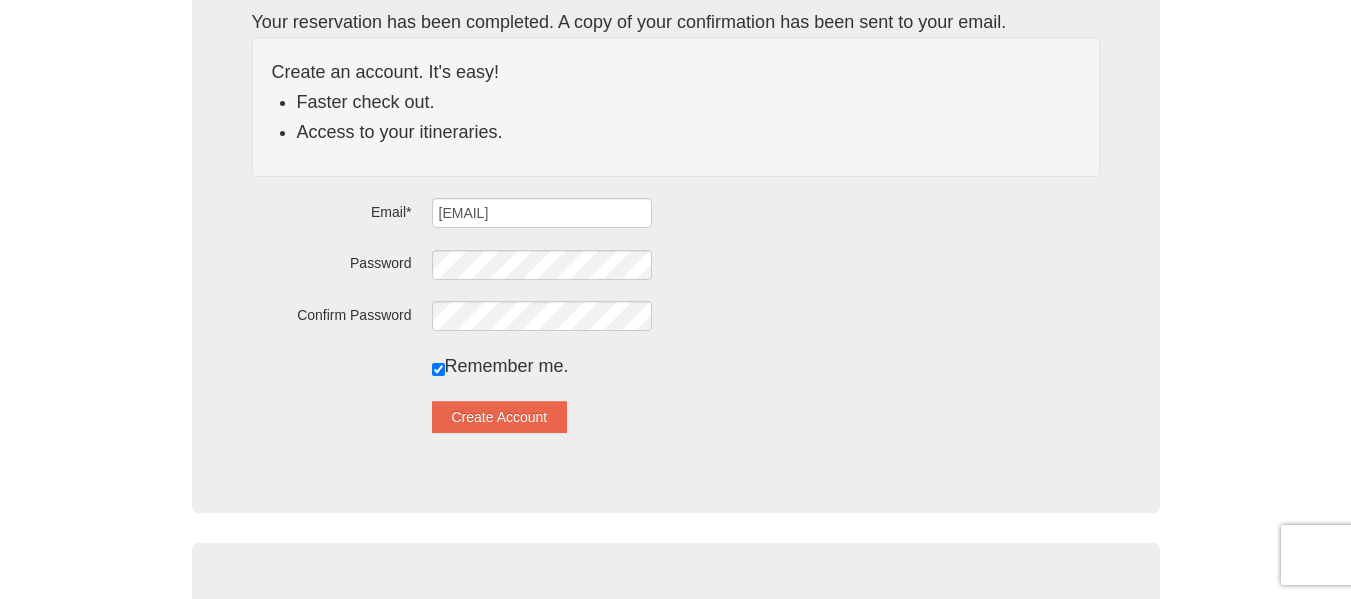 scroll, scrollTop: 246, scrollLeft: 0, axis: vertical 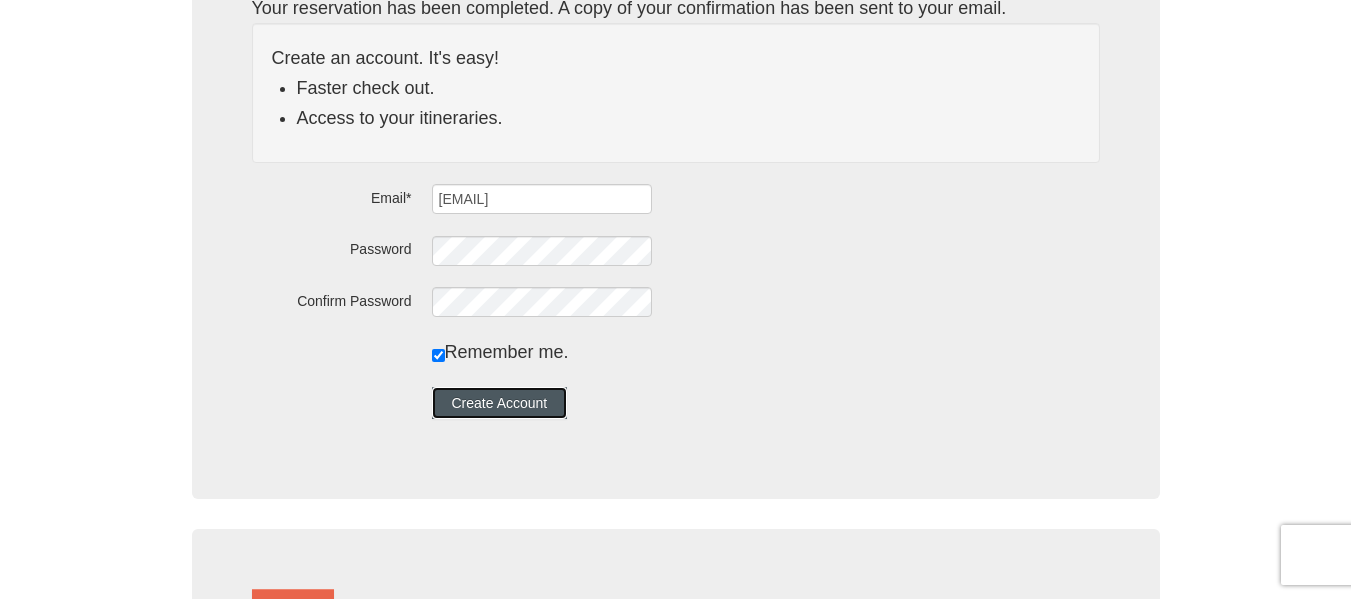 click on "Create Account" at bounding box center [500, 403] 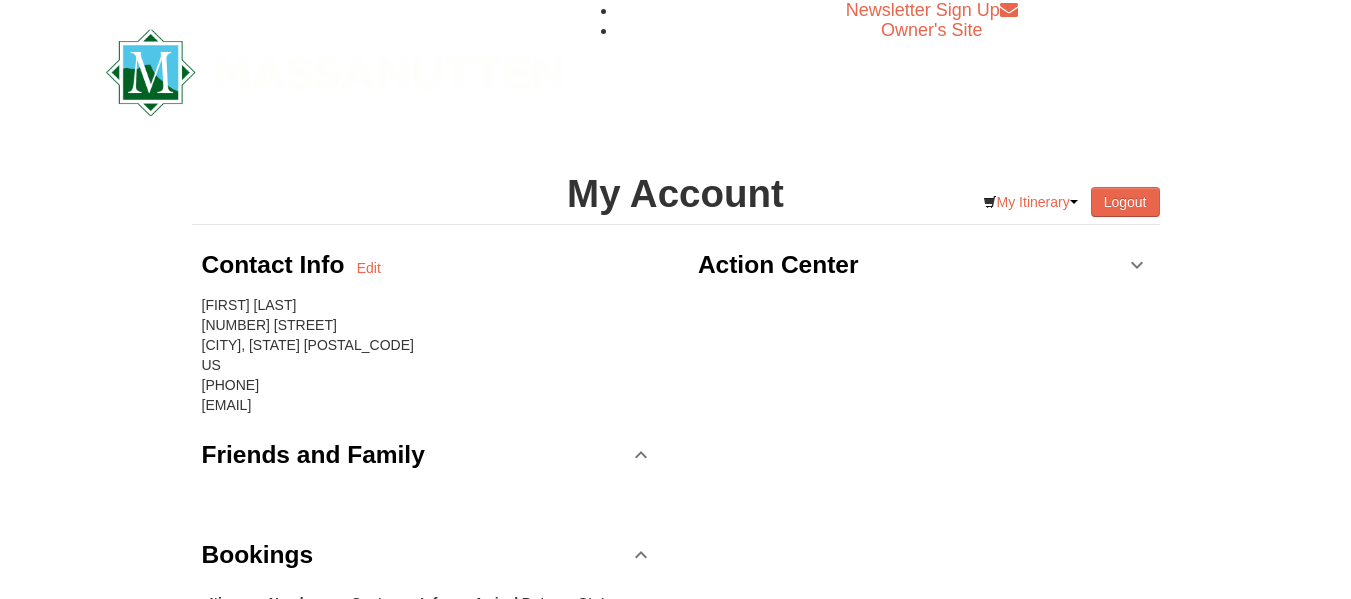 scroll, scrollTop: 0, scrollLeft: 0, axis: both 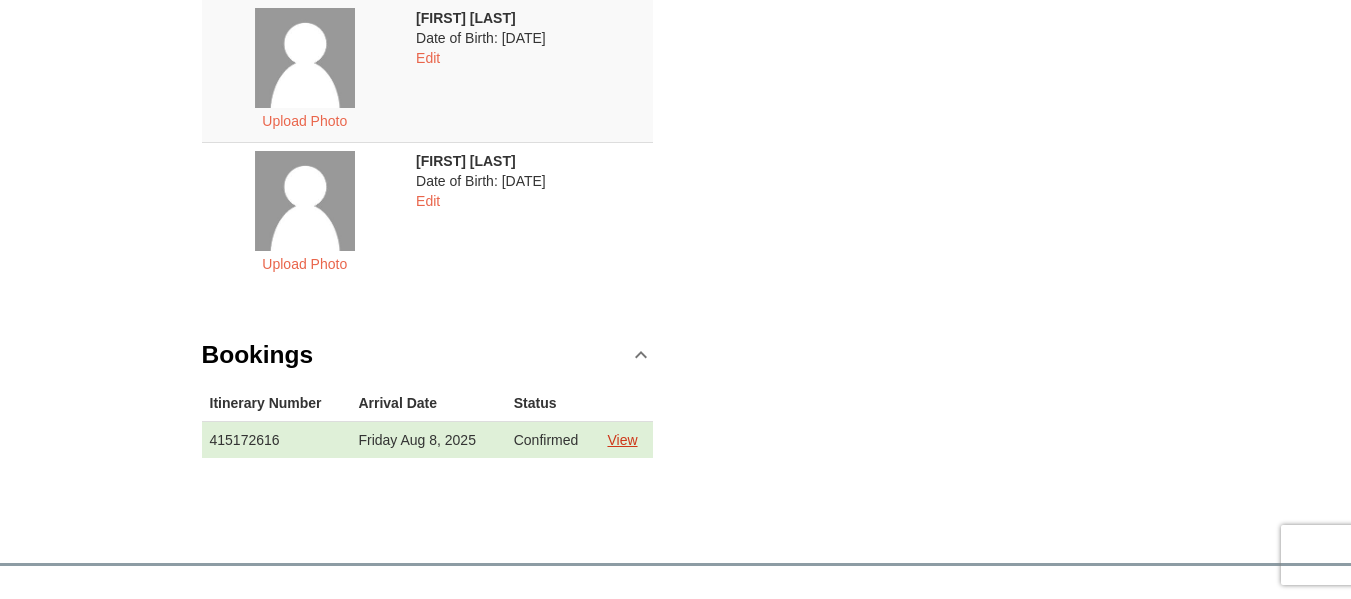 click on "View" at bounding box center [622, 440] 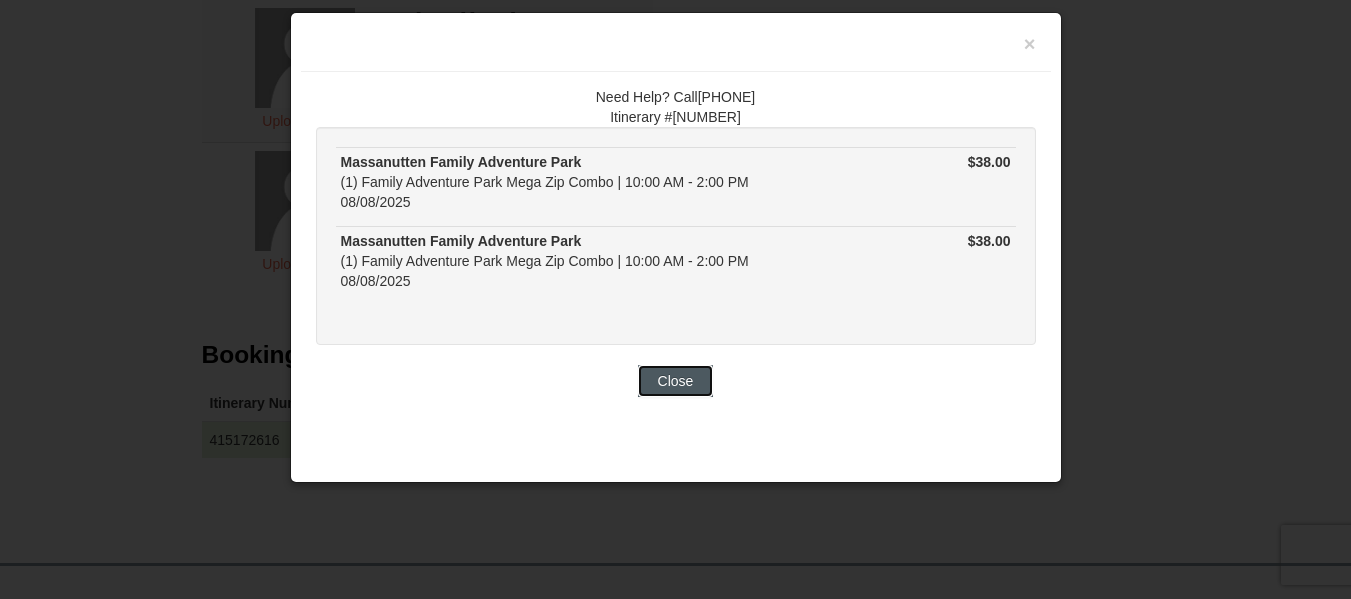 click on "Close" at bounding box center [676, 381] 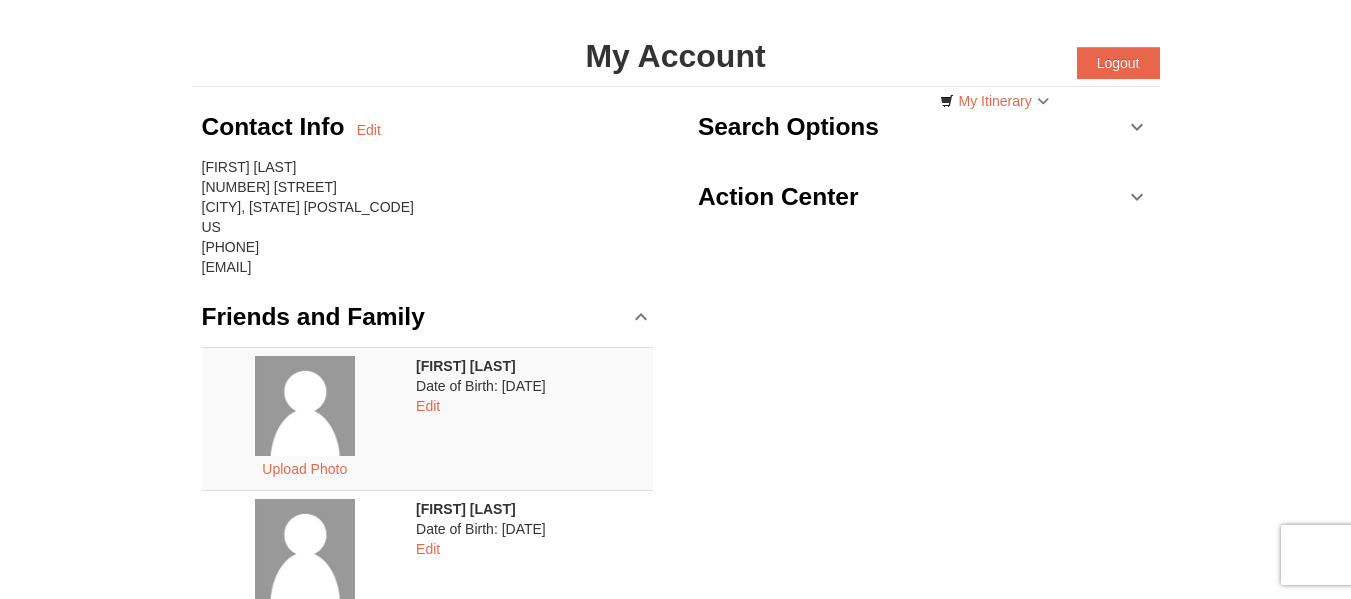 scroll, scrollTop: 0, scrollLeft: 0, axis: both 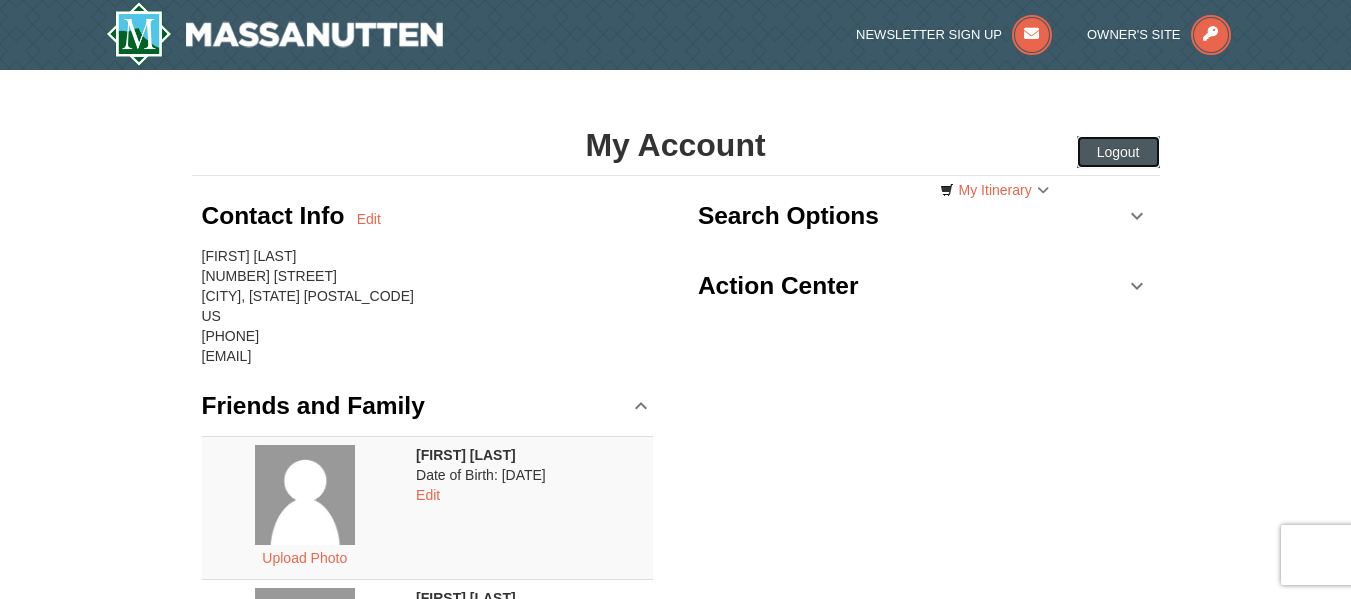click on "Logout" at bounding box center [1118, 152] 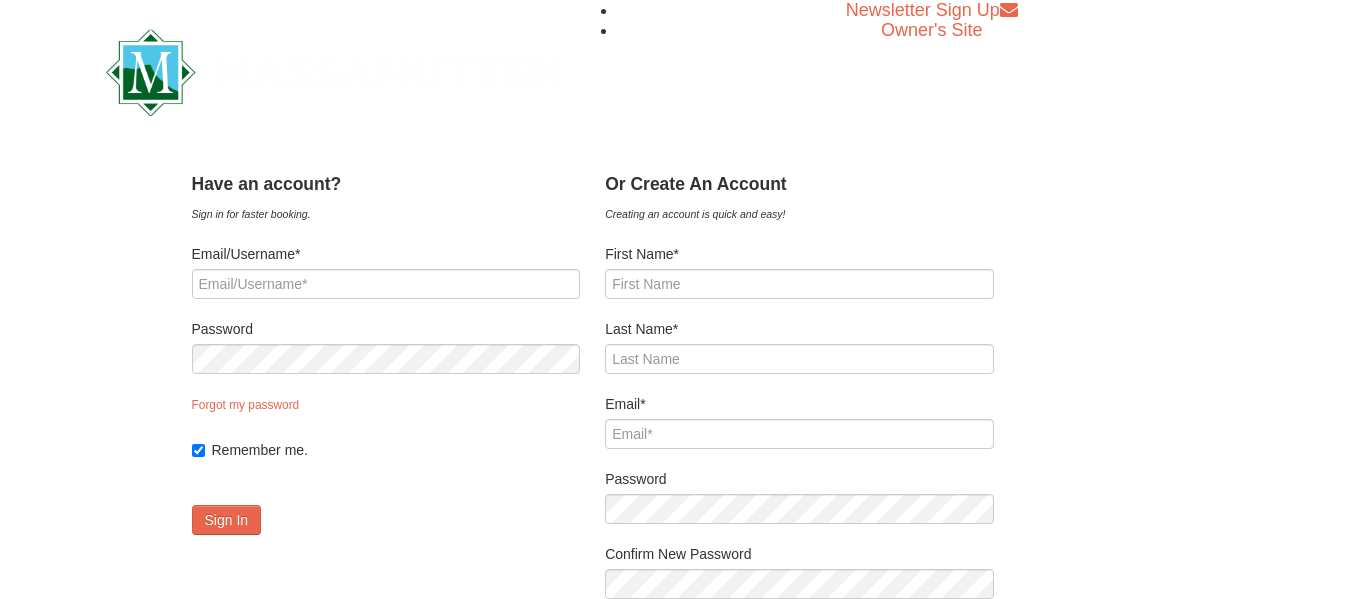 scroll, scrollTop: 0, scrollLeft: 0, axis: both 